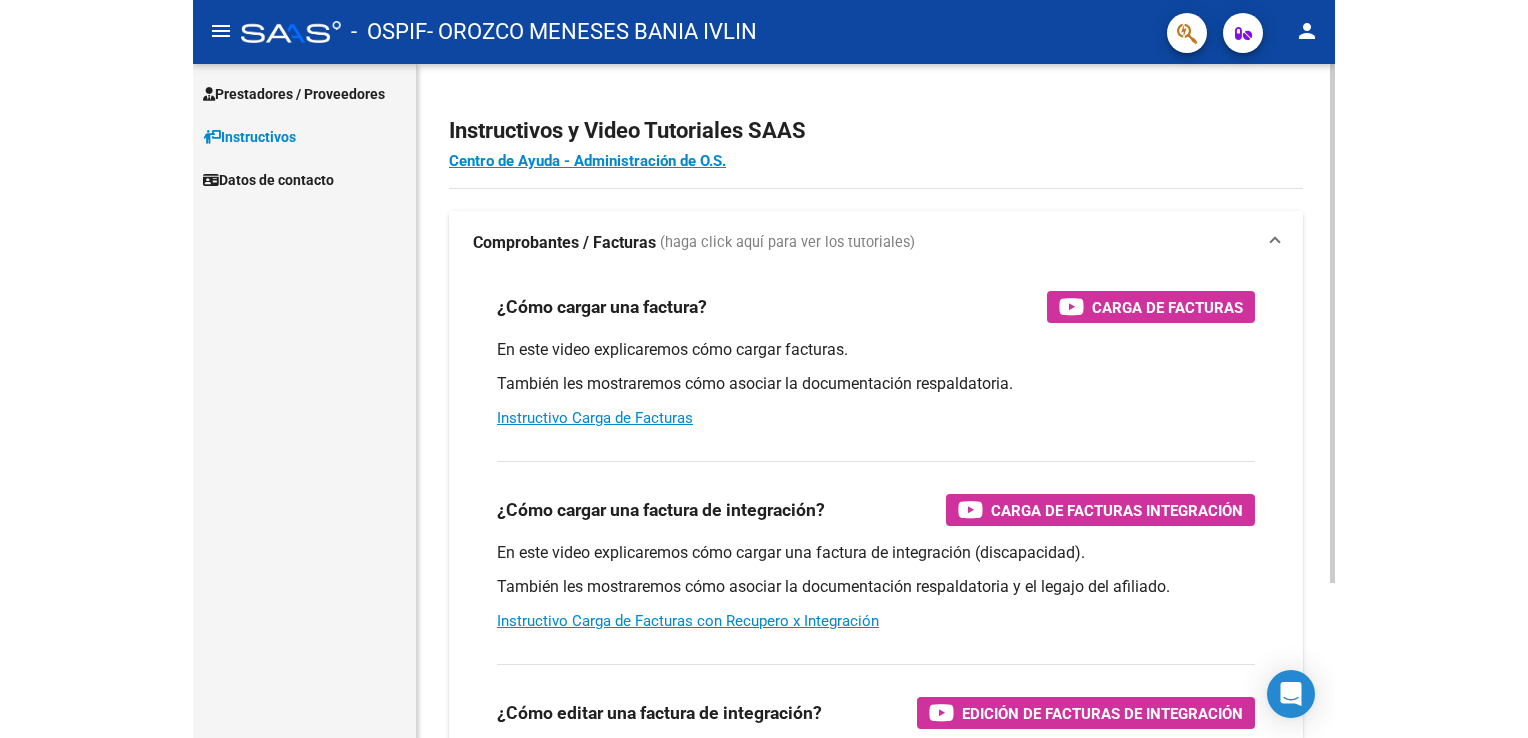 scroll, scrollTop: 0, scrollLeft: 0, axis: both 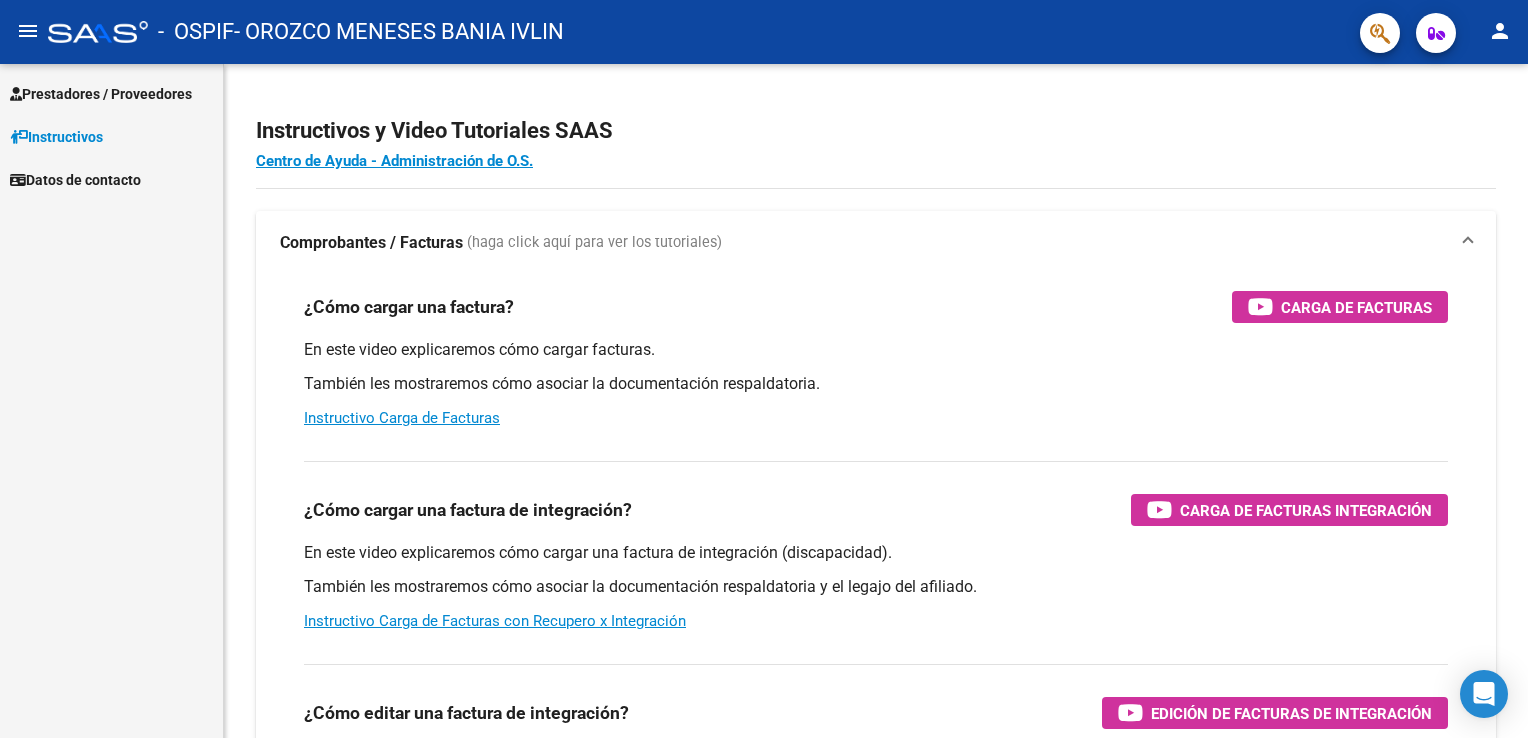 click on "Prestadores / Proveedores" at bounding box center (101, 94) 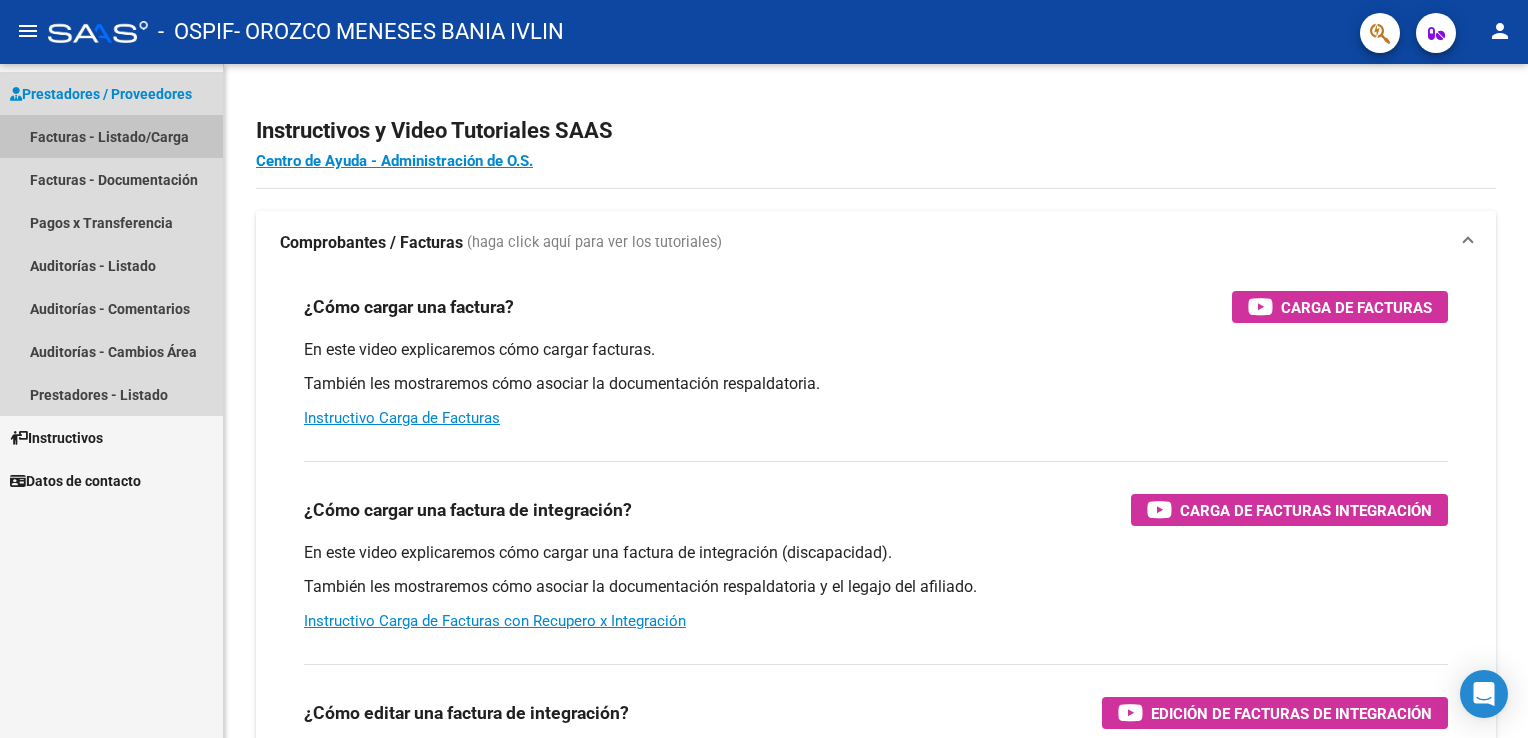 click on "Facturas - Listado/Carga" at bounding box center (111, 136) 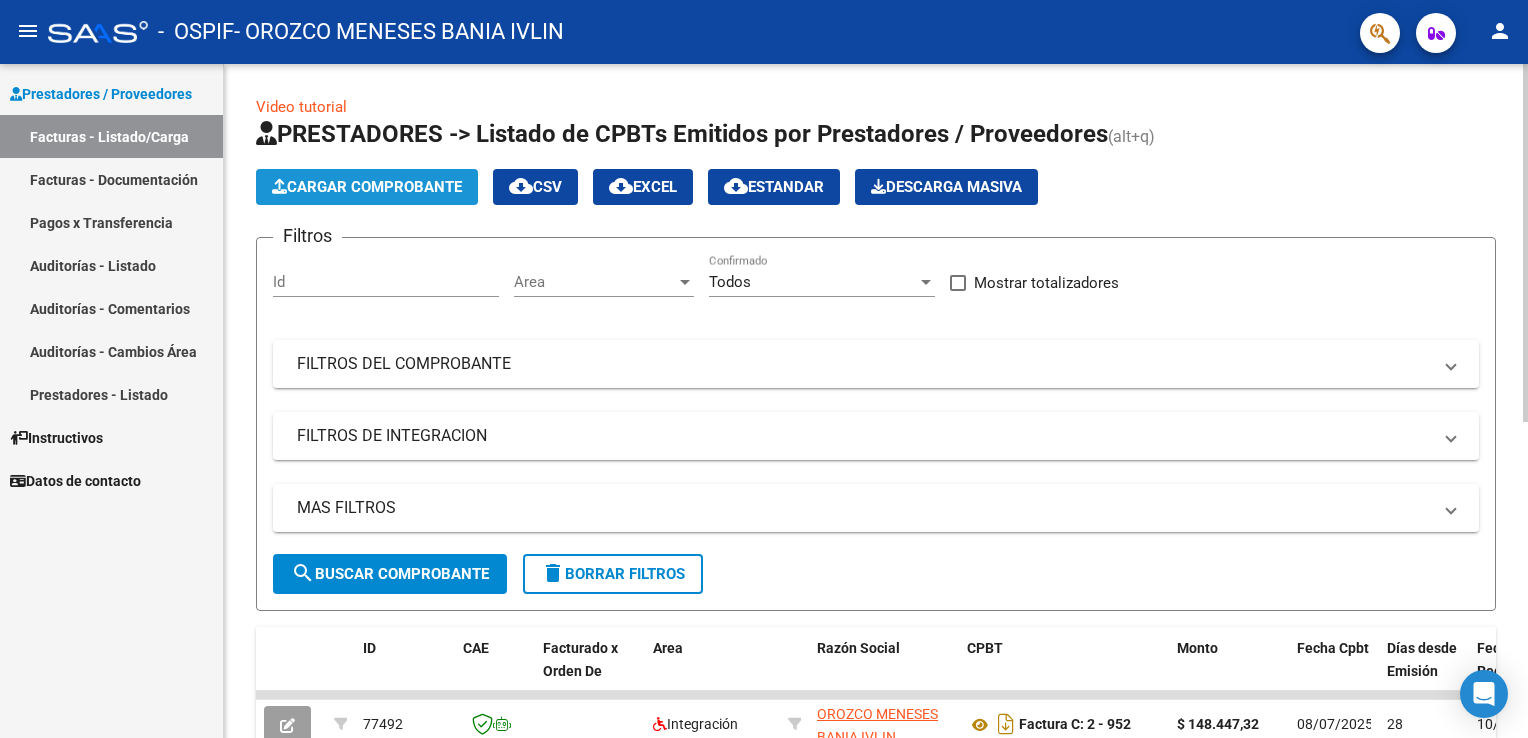 click on "Cargar Comprobante" 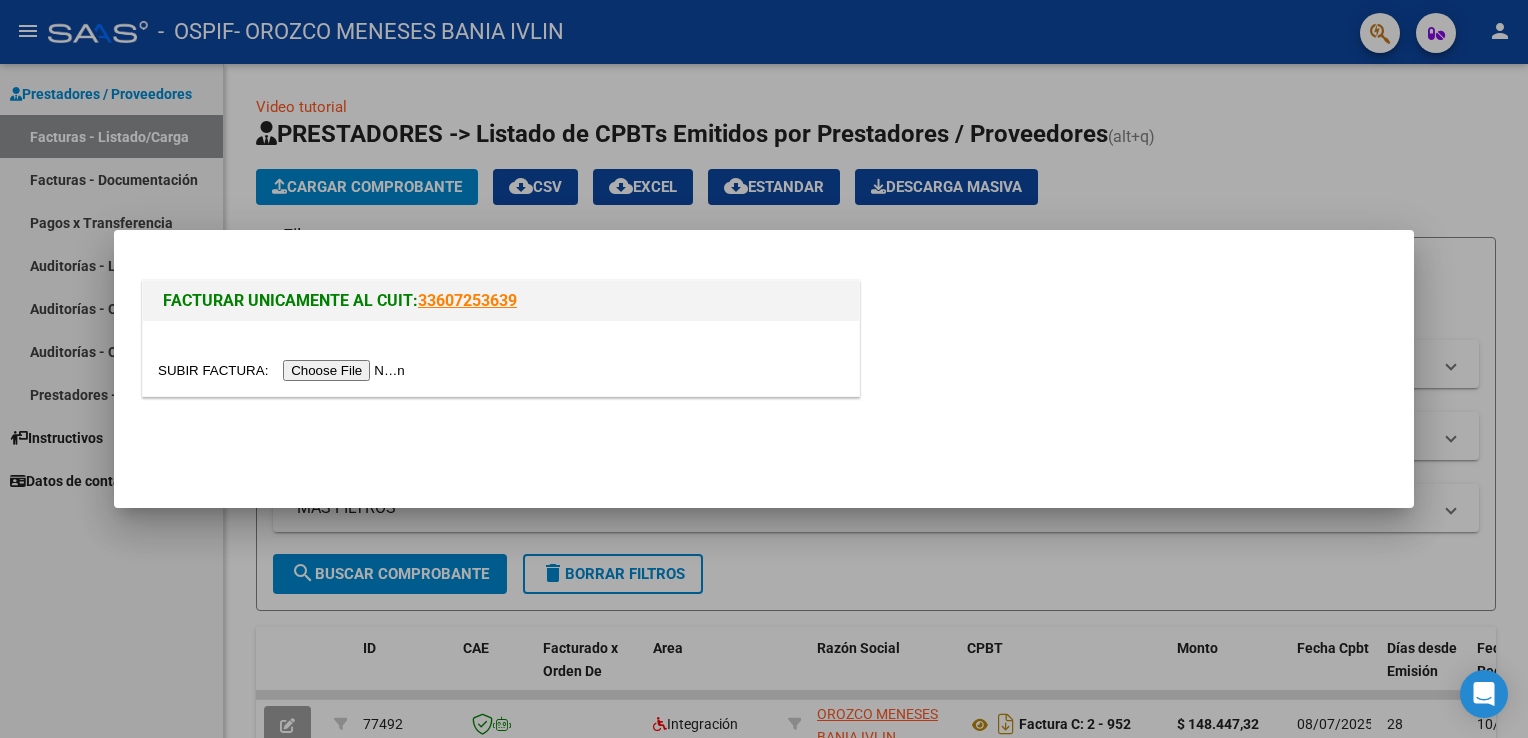 click at bounding box center (284, 370) 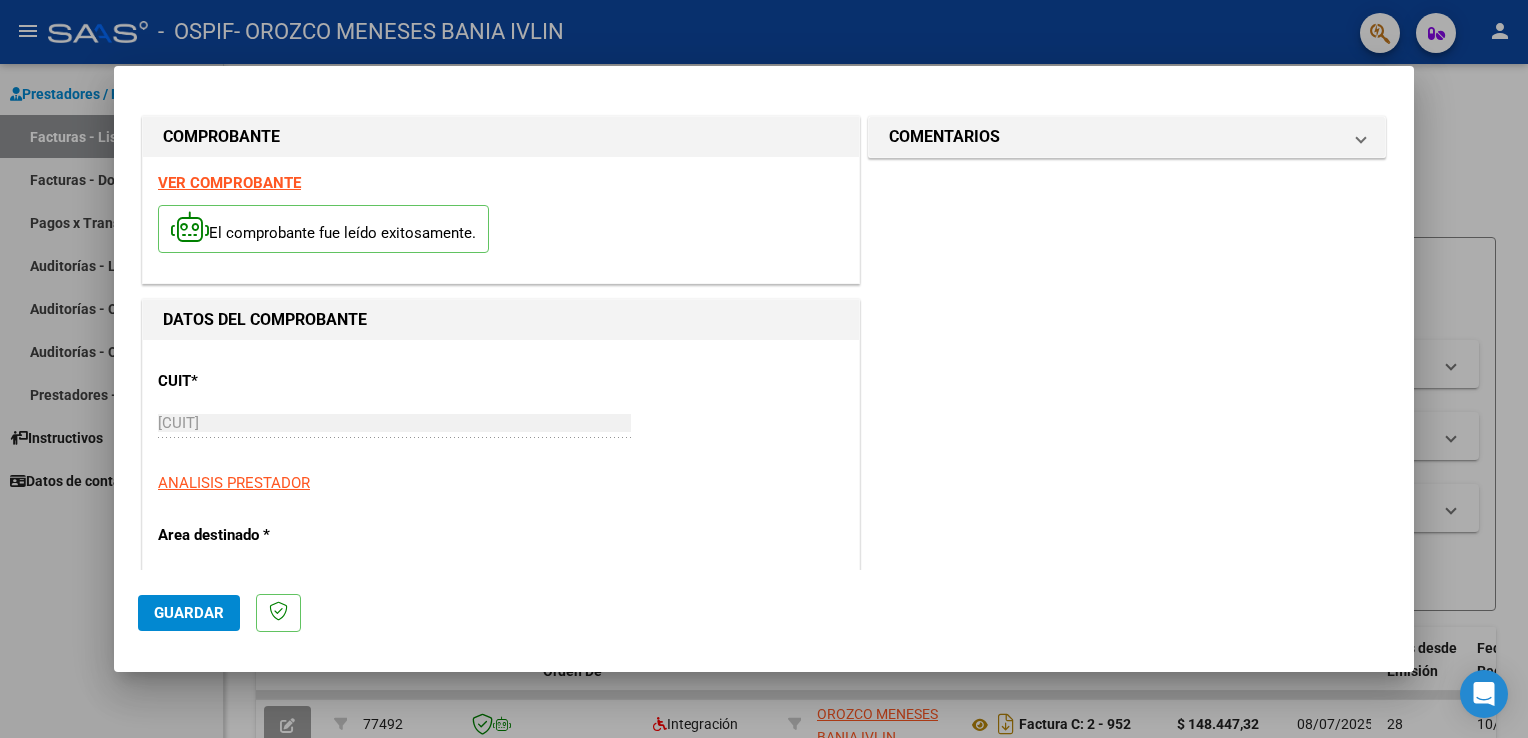 click on "COMENTARIOS Comentarios del Prestador / Gerenciador:" at bounding box center [1127, 962] 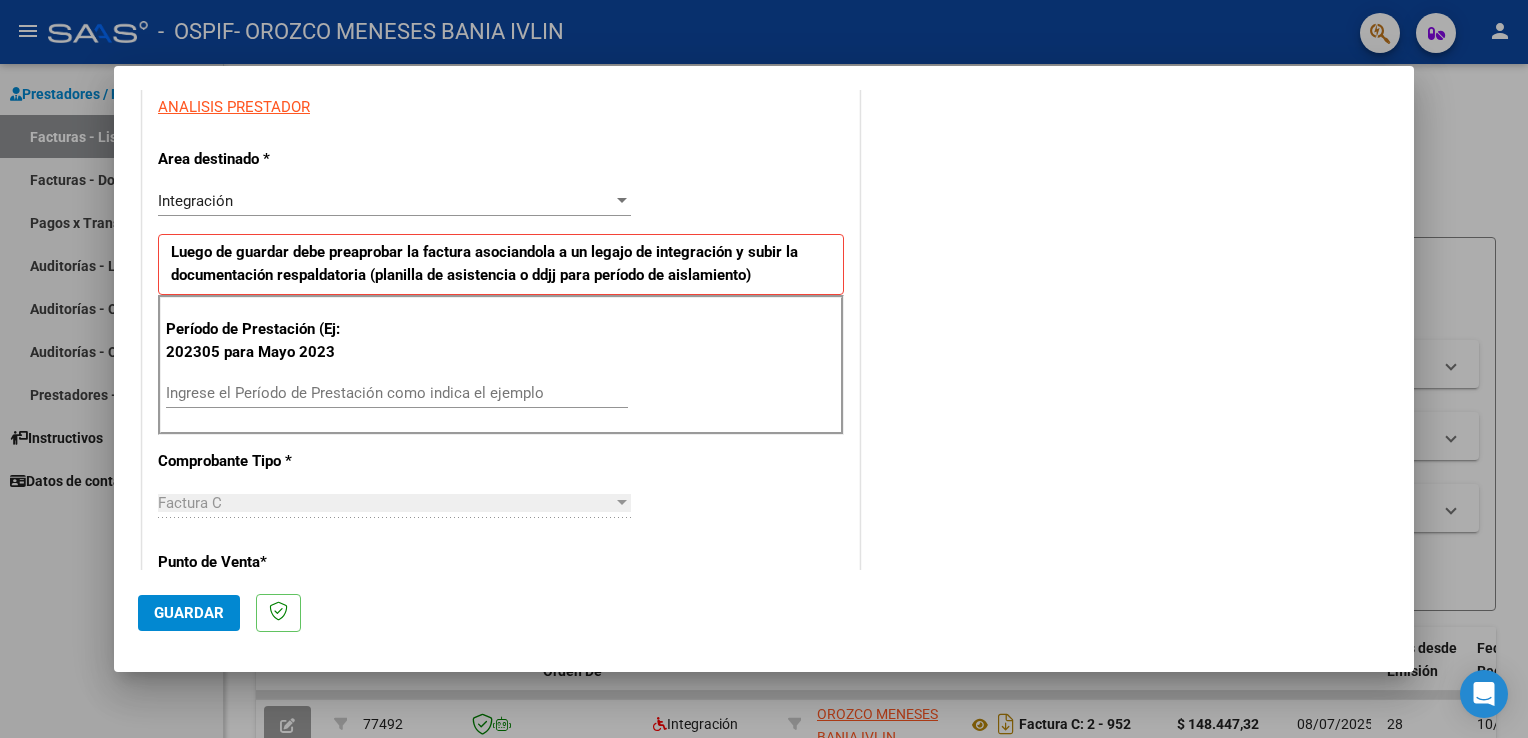 scroll, scrollTop: 477, scrollLeft: 0, axis: vertical 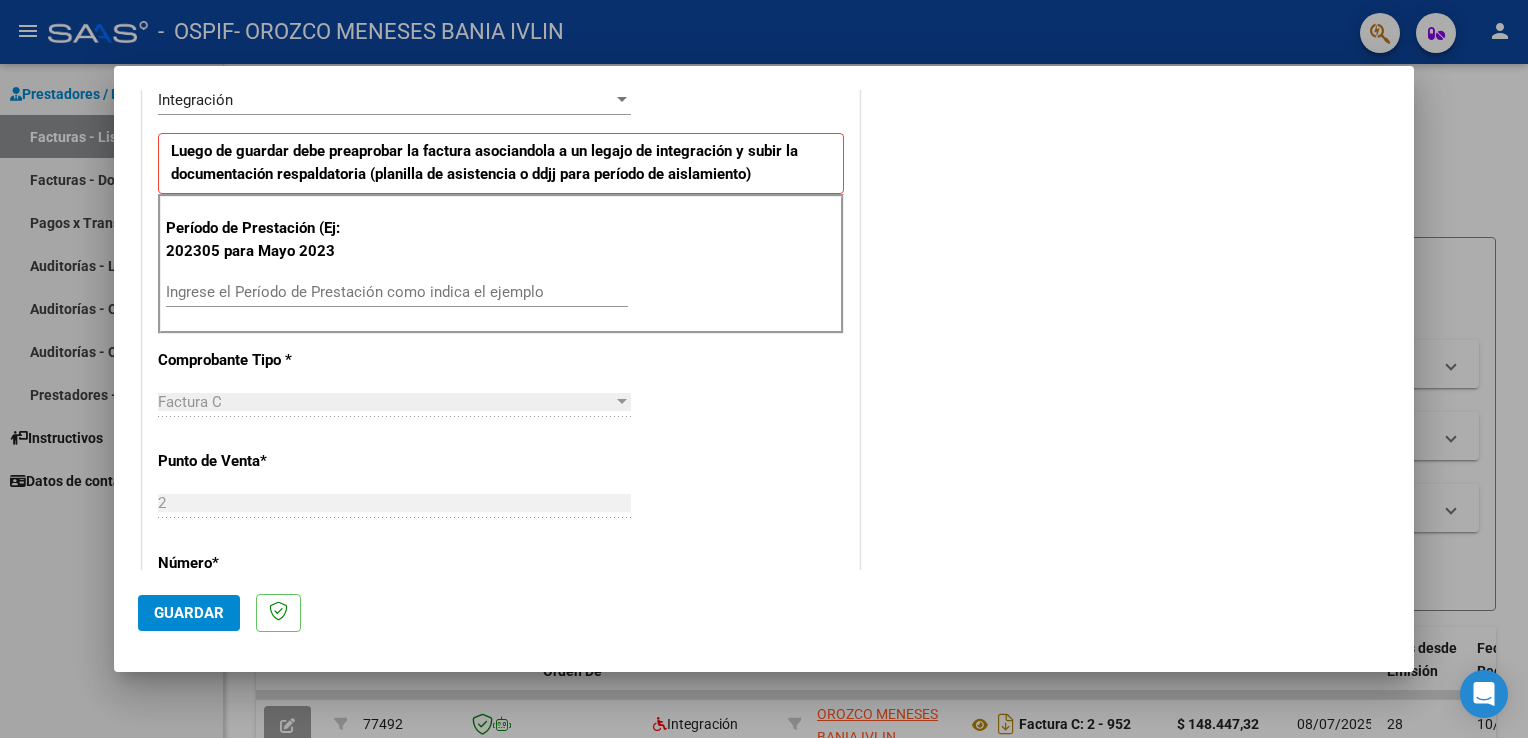 click on "Ingrese el Período de Prestación como indica el ejemplo" at bounding box center [397, 292] 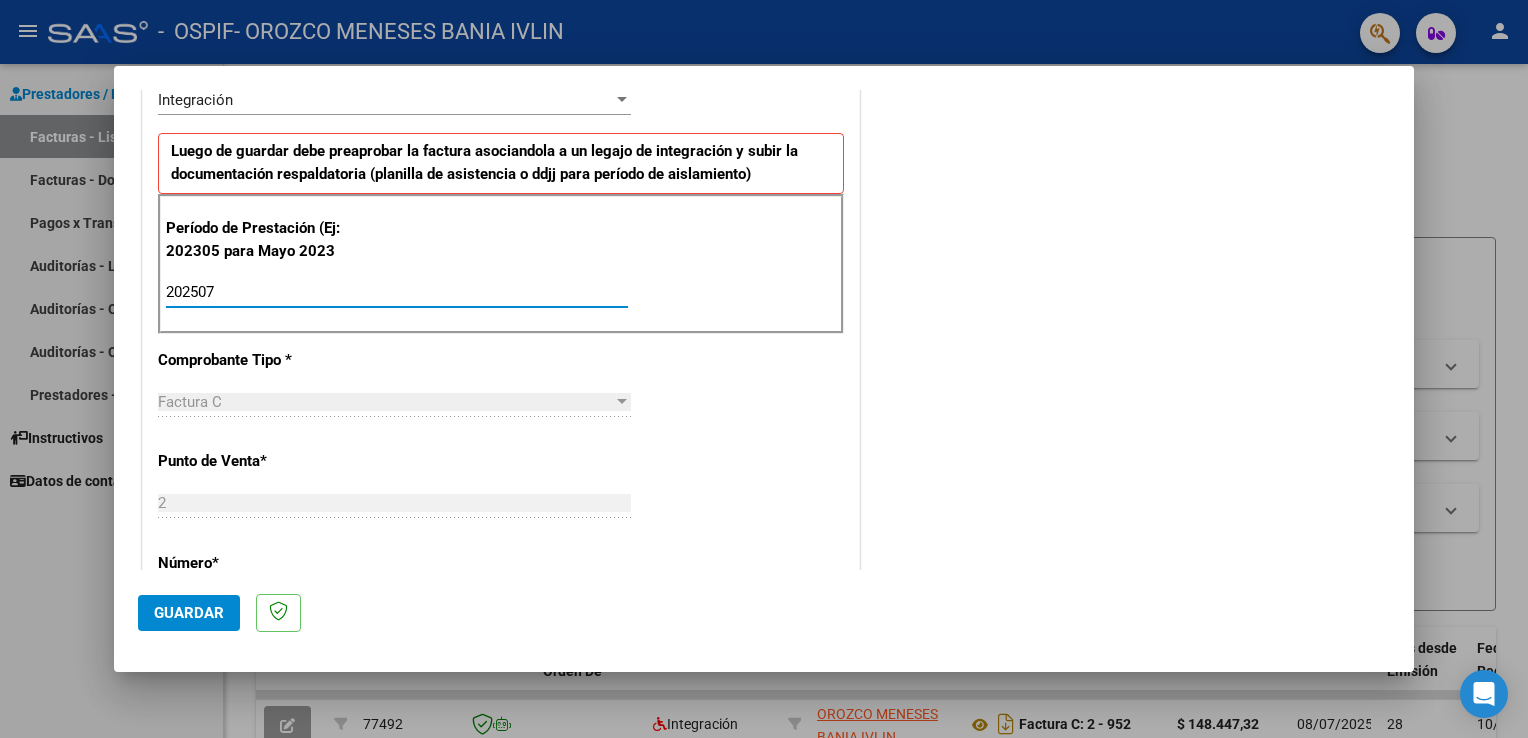 type on "202507" 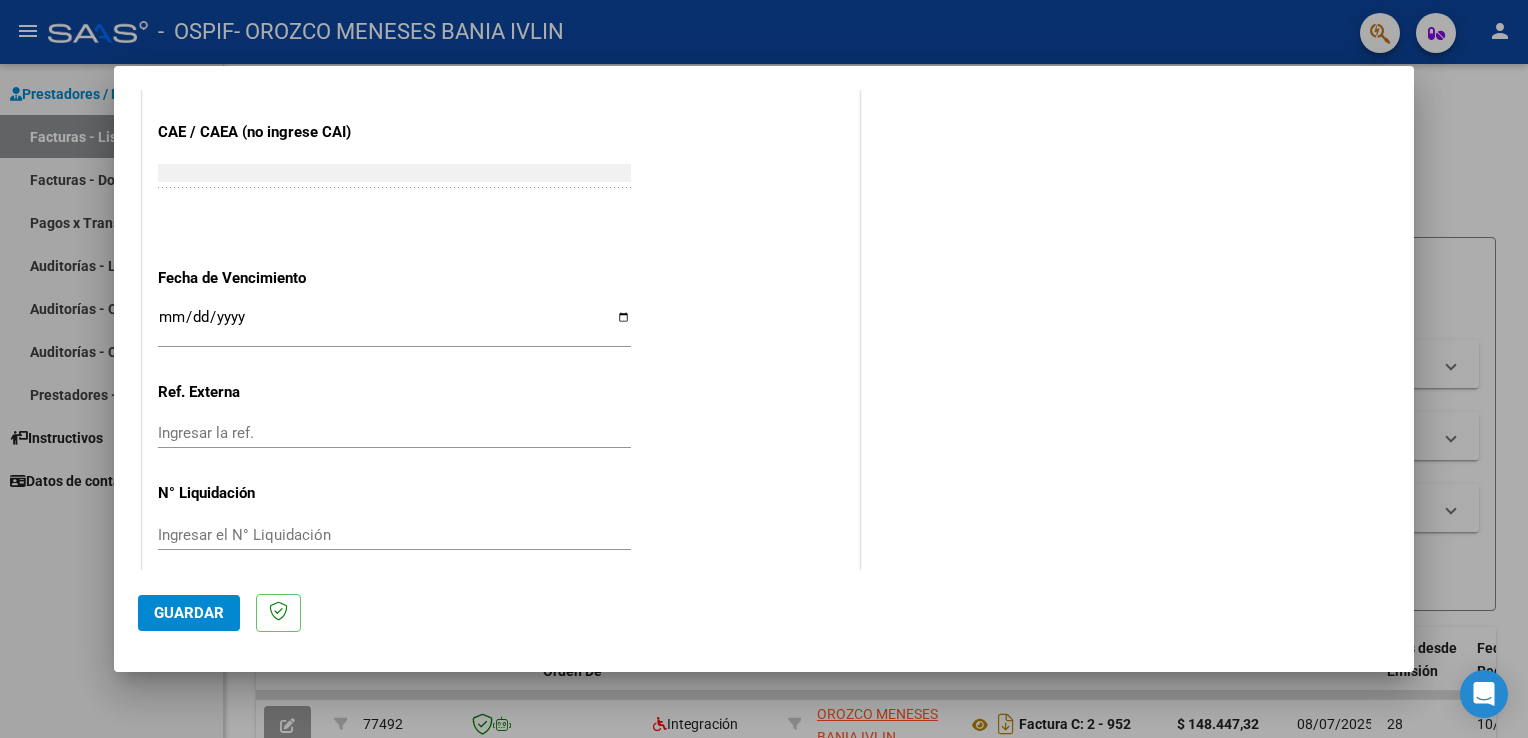 scroll, scrollTop: 1240, scrollLeft: 0, axis: vertical 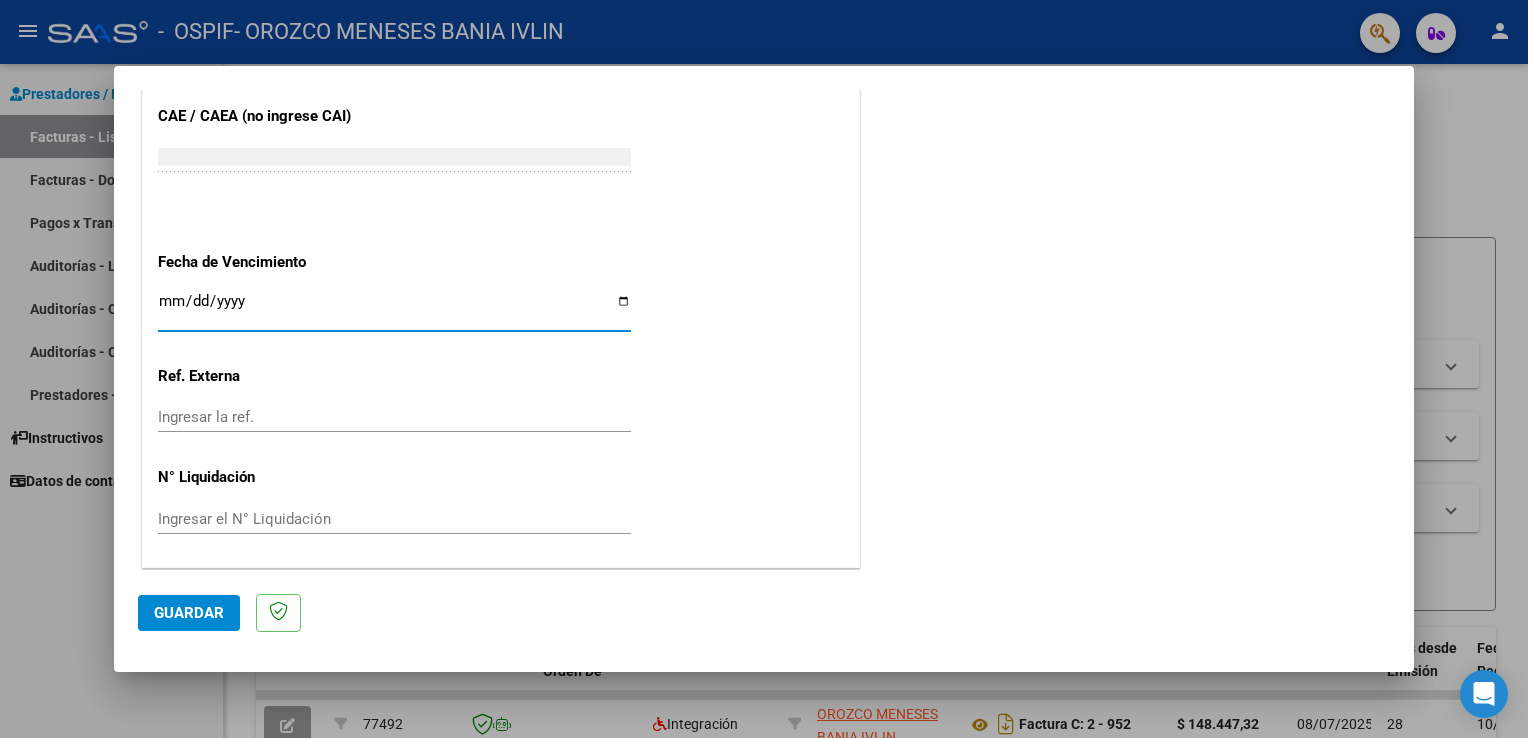 click on "Ingresar la fecha" at bounding box center (394, 309) 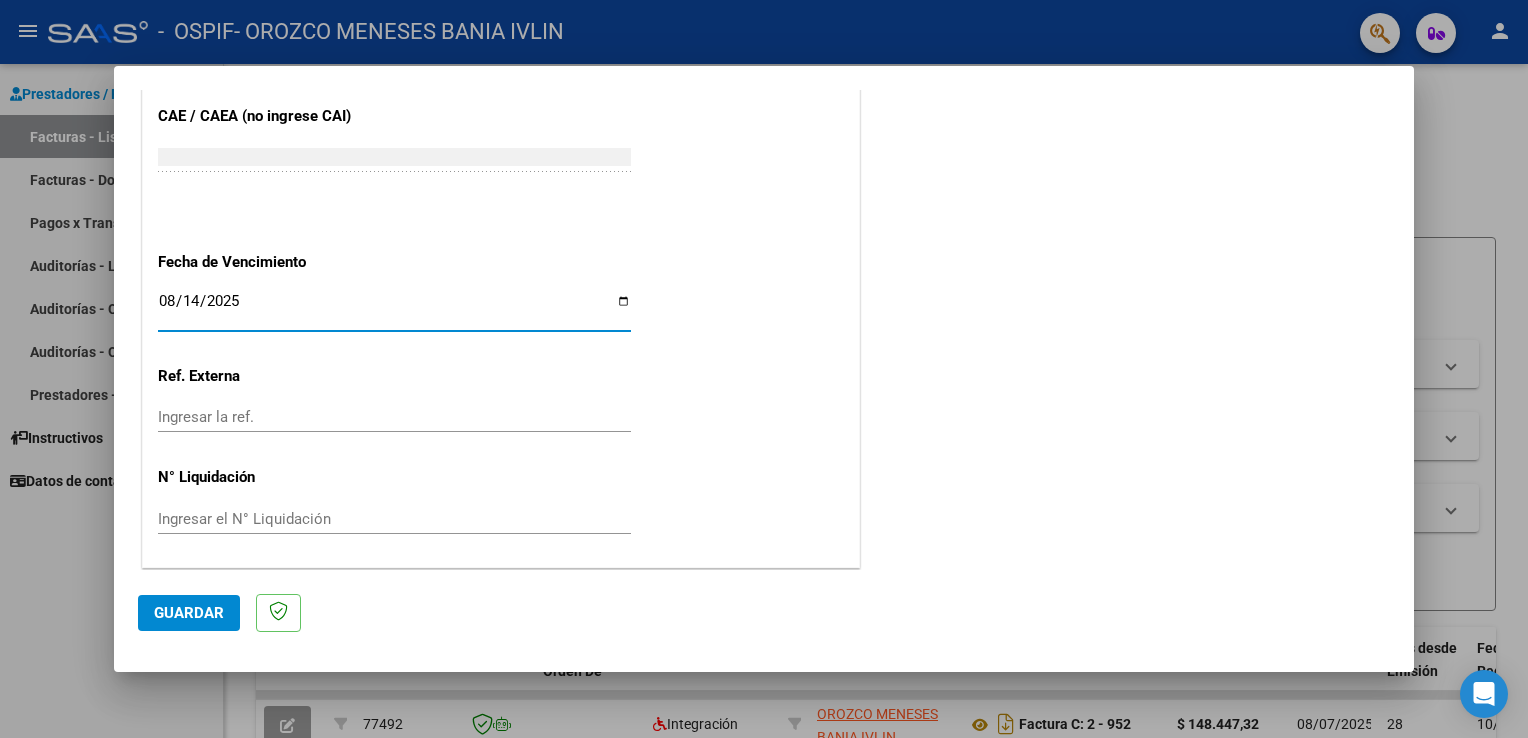type on "2025-08-14" 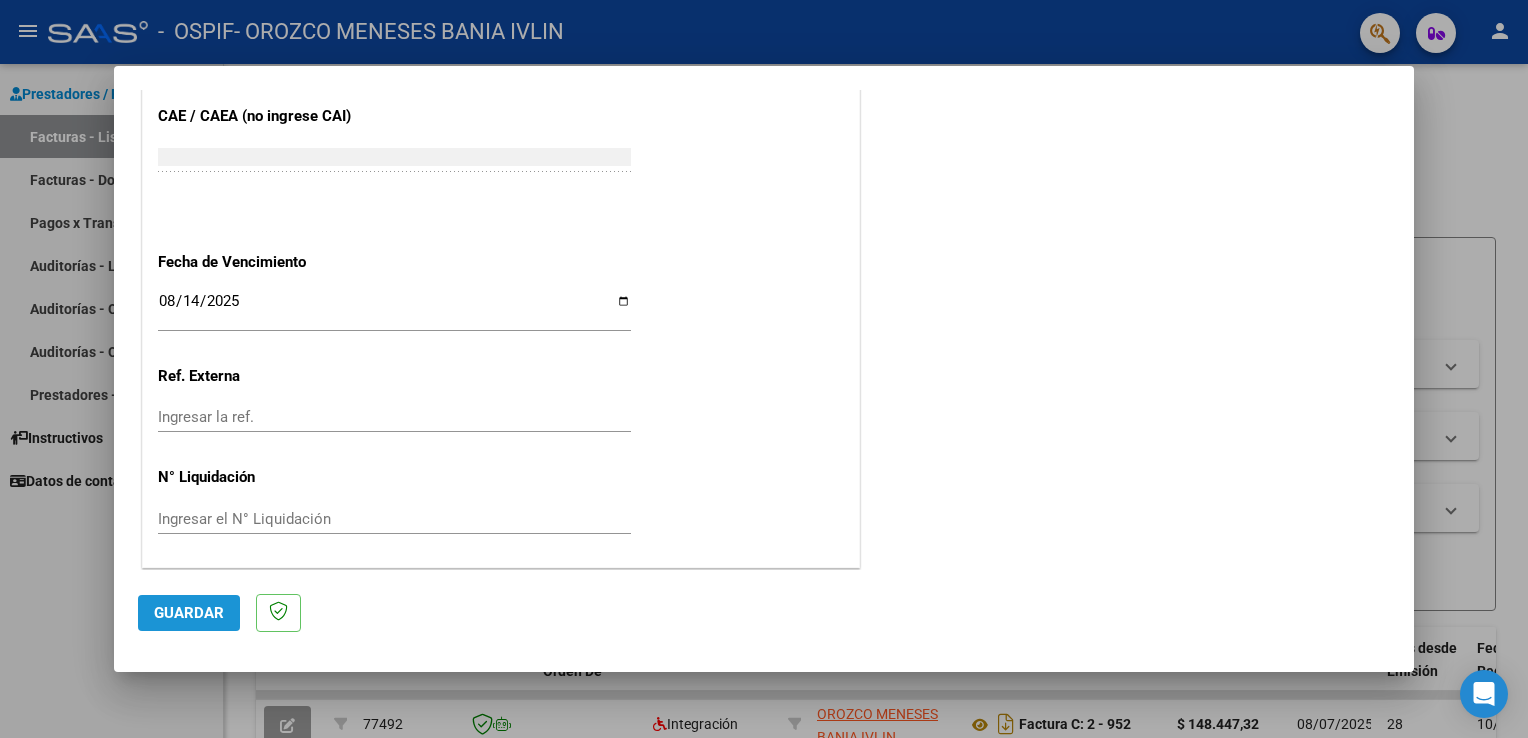 click on "Guardar" 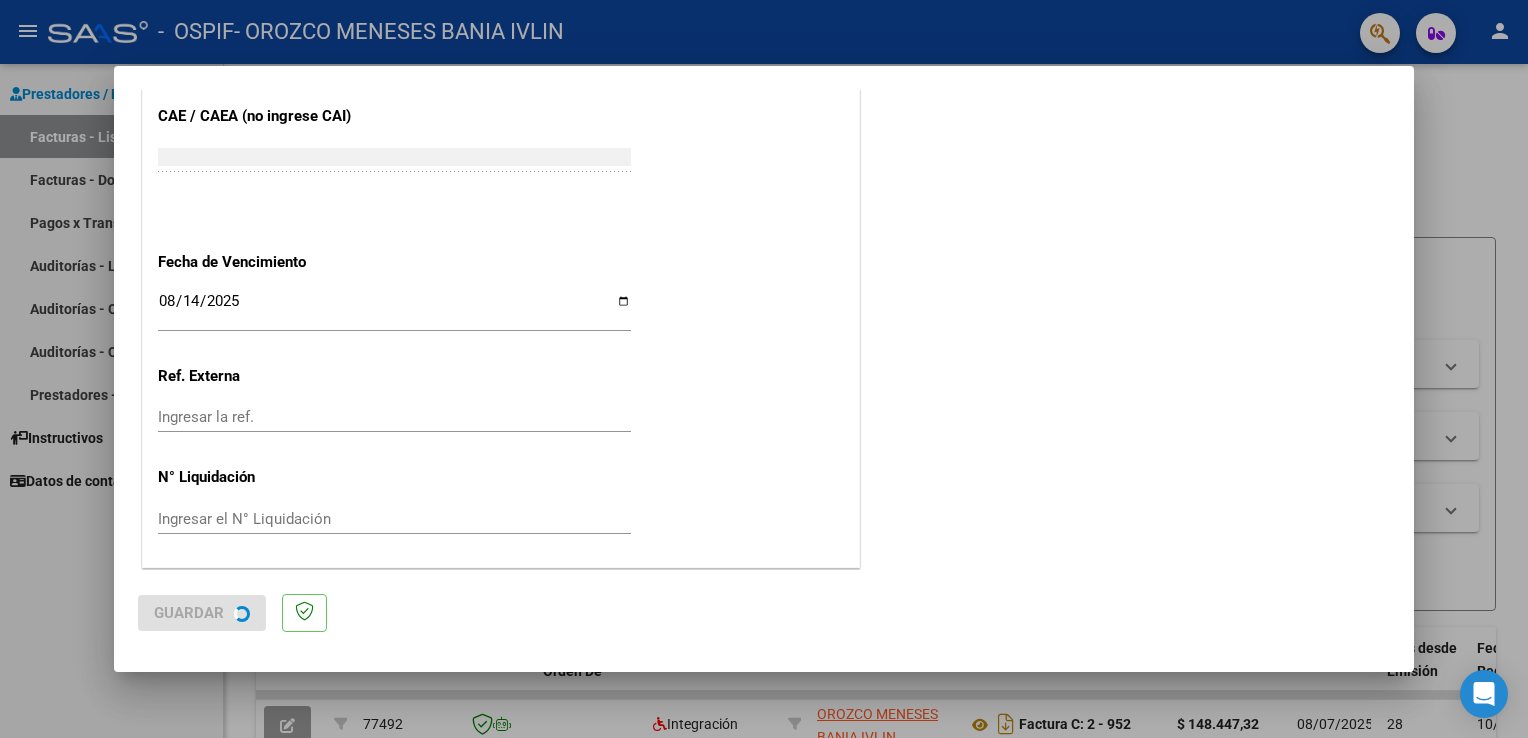 scroll, scrollTop: 0, scrollLeft: 0, axis: both 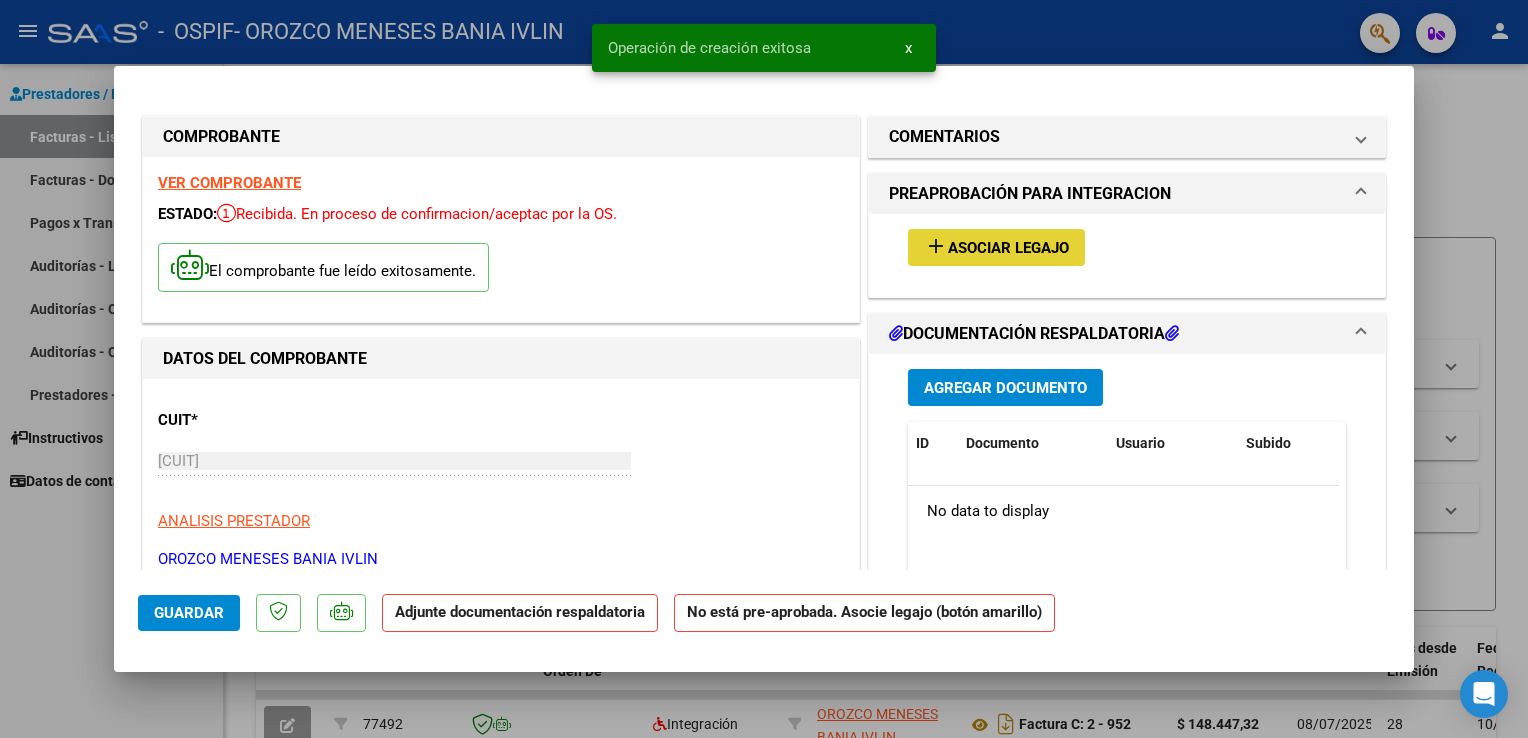 click on "Asociar Legajo" at bounding box center (1008, 248) 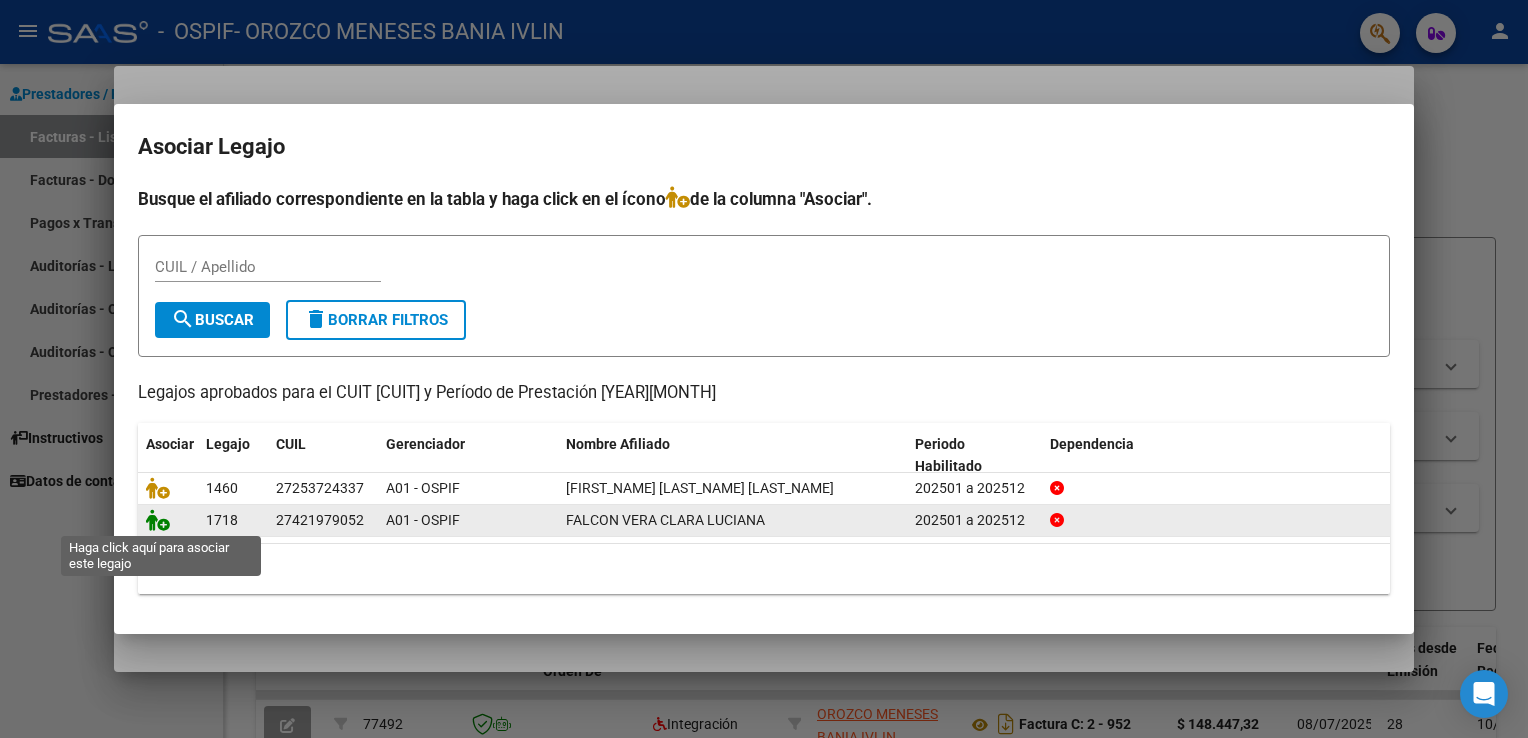 click 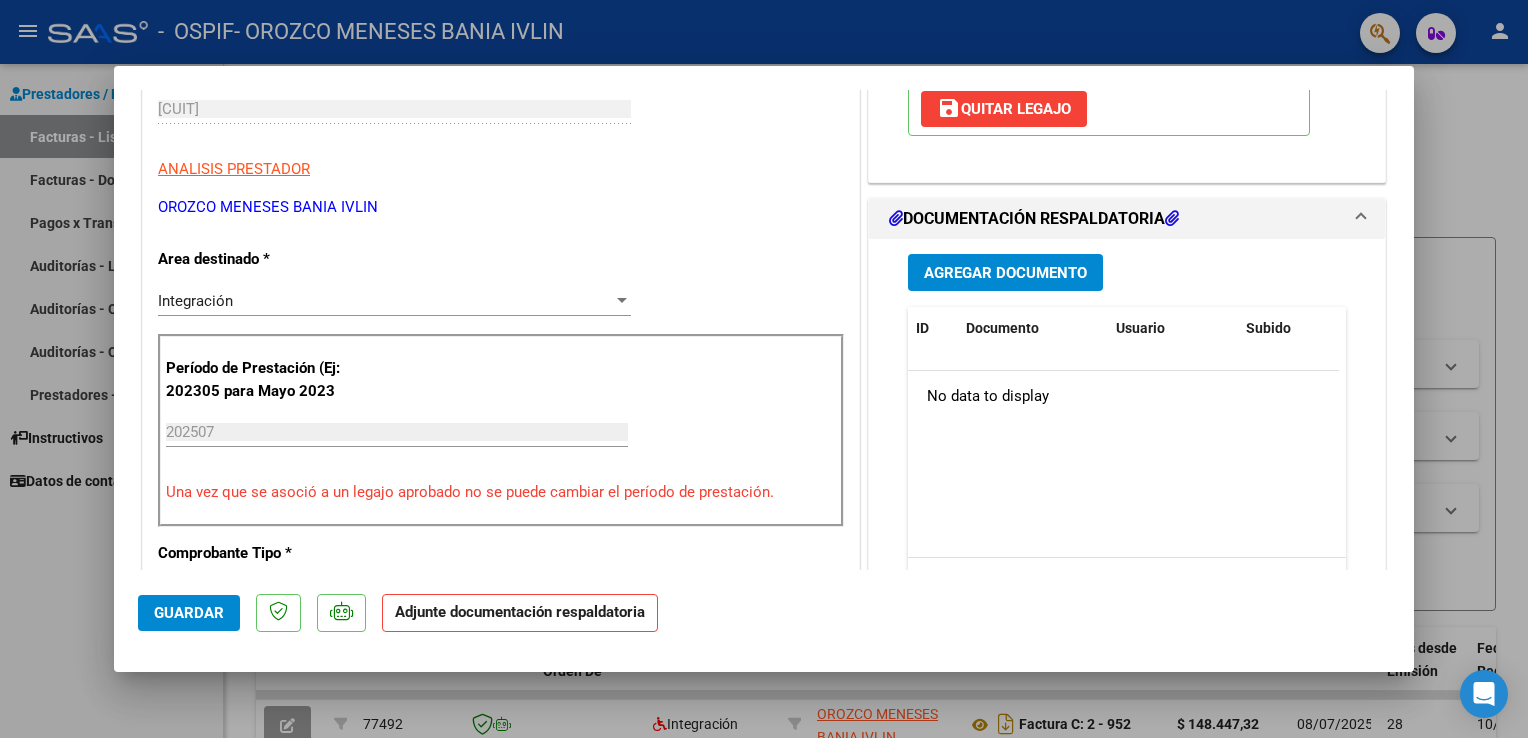 scroll, scrollTop: 470, scrollLeft: 0, axis: vertical 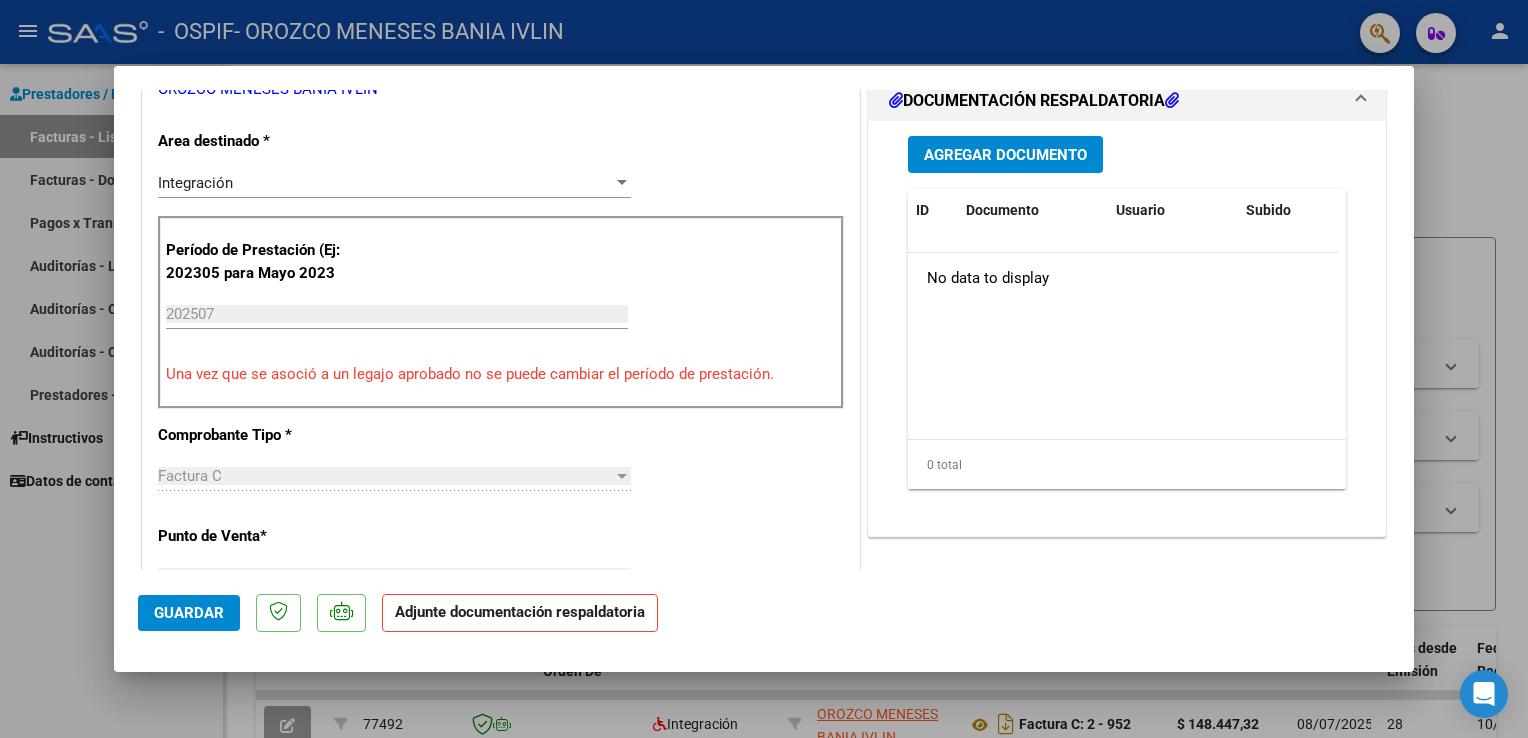 click on "Agregar Documento" at bounding box center [1005, 155] 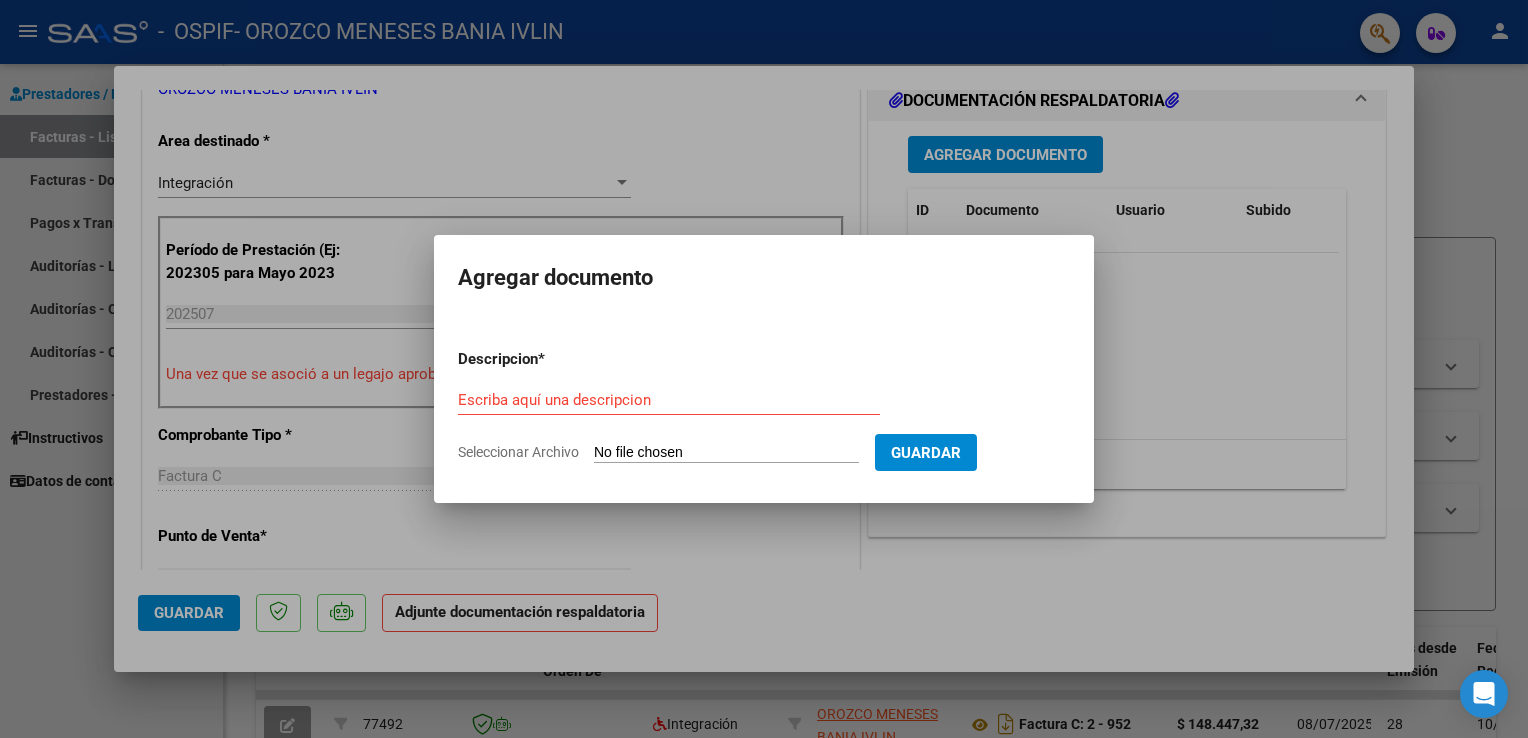 click on "Seleccionar Archivo" at bounding box center (726, 453) 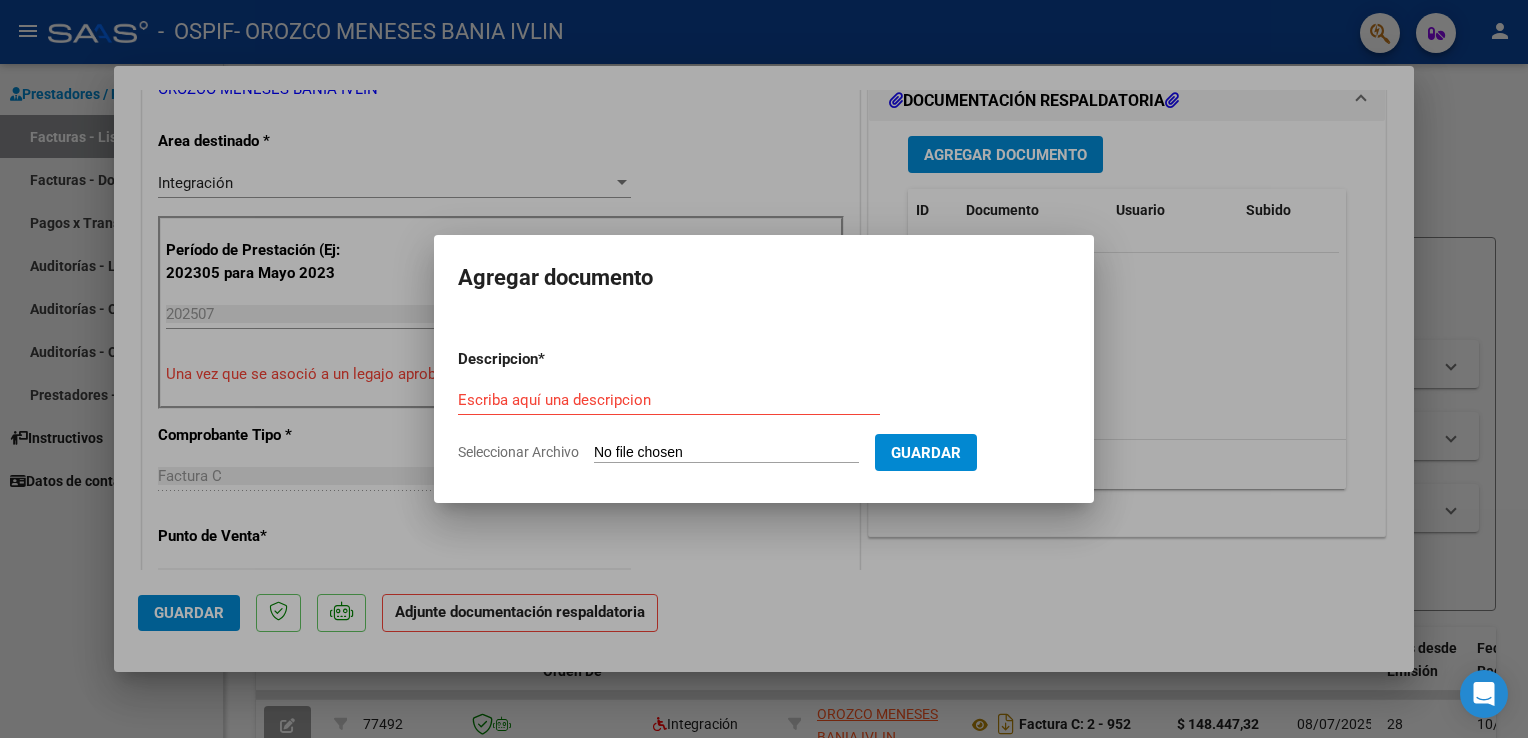click on "Seleccionar Archivo" at bounding box center [726, 453] 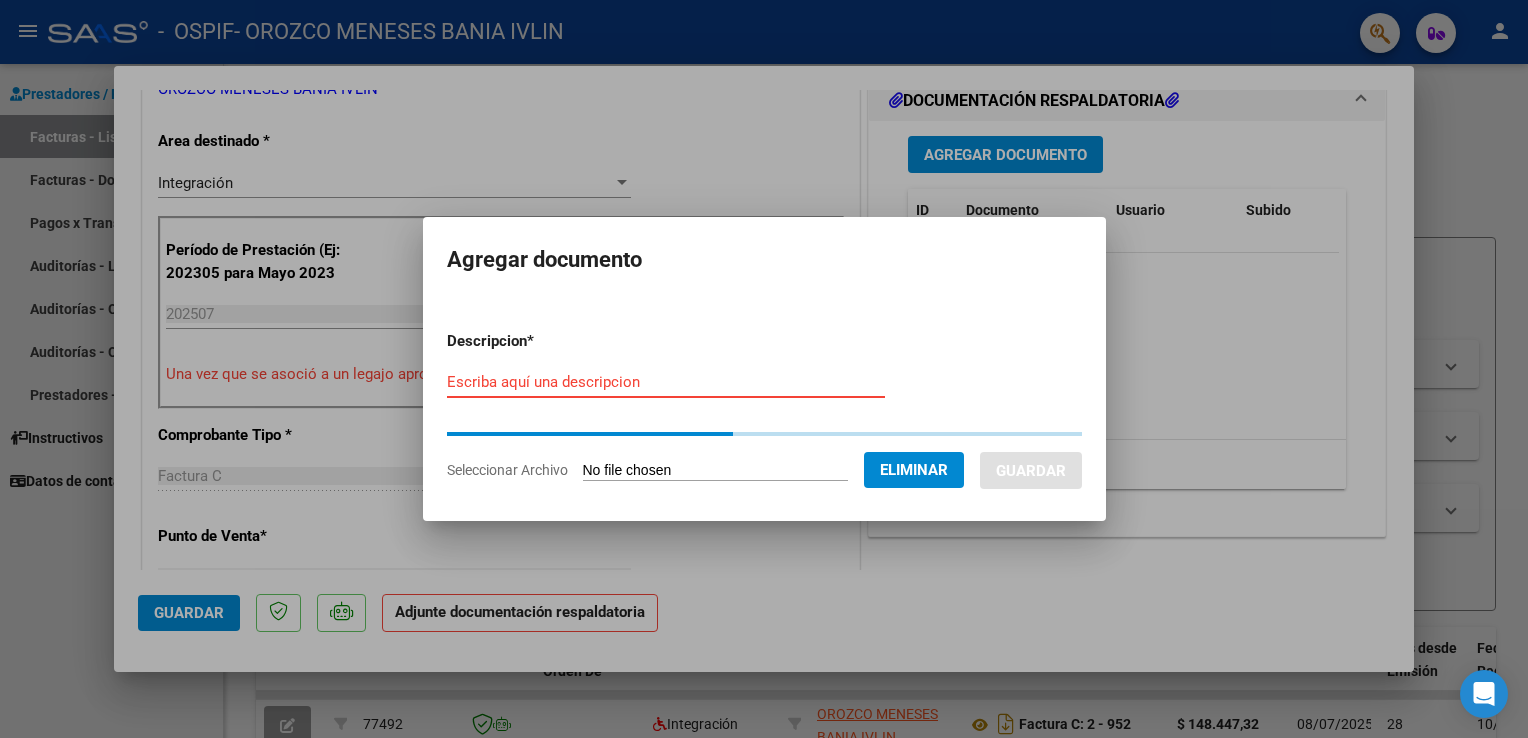 click on "Escriba aquí una descripcion" at bounding box center [666, 382] 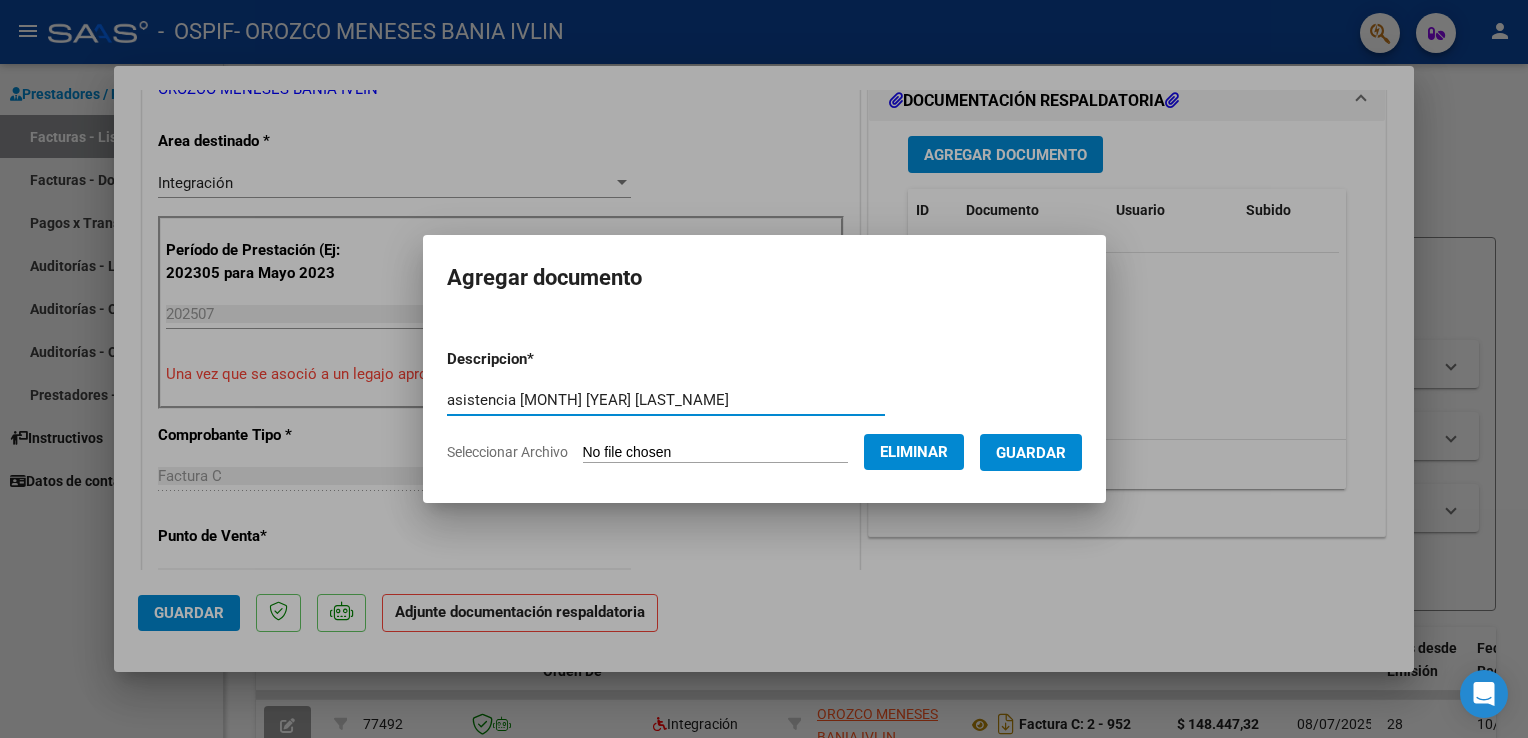 type on "asistencia [MONTH] [YEAR] [LAST_NAME]" 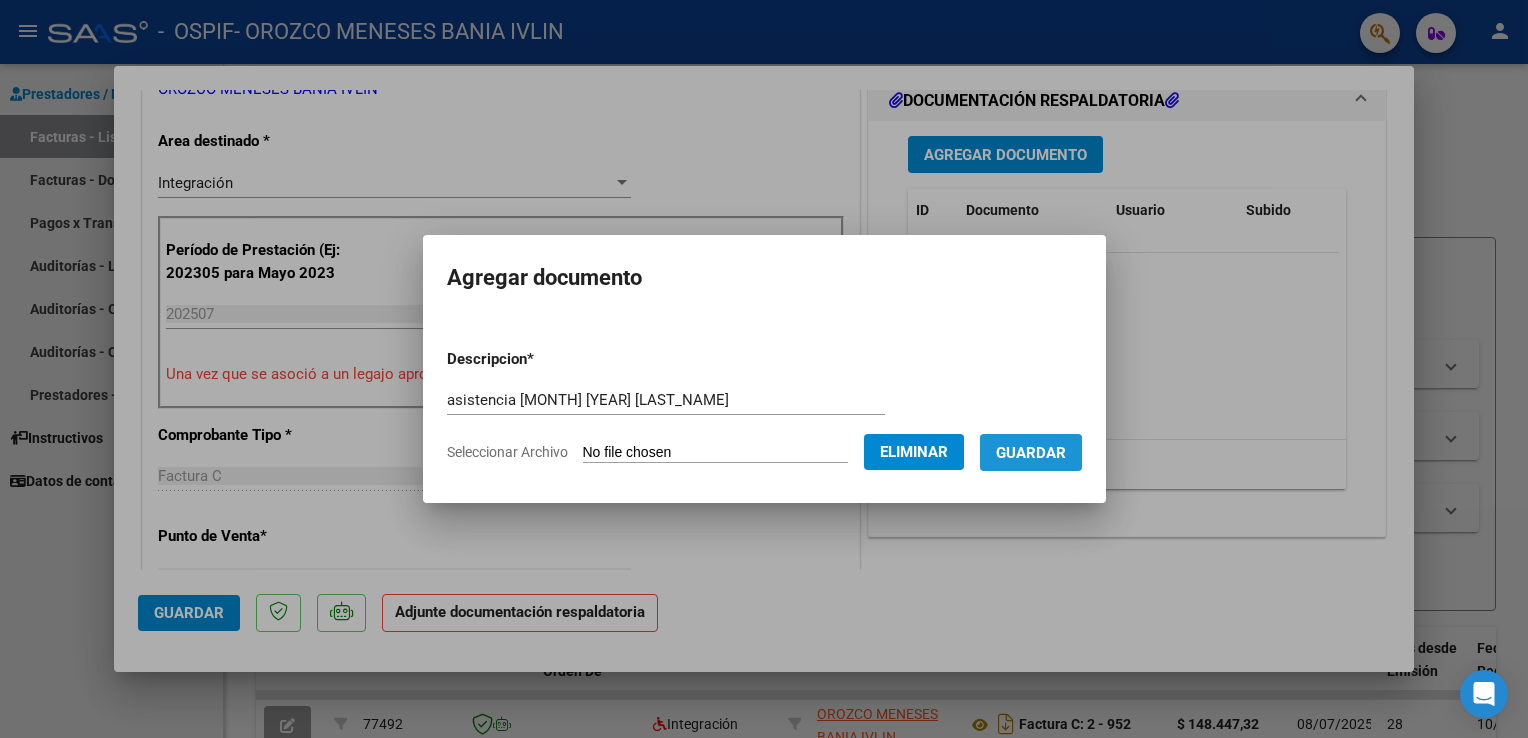 click on "Guardar" at bounding box center [1031, 452] 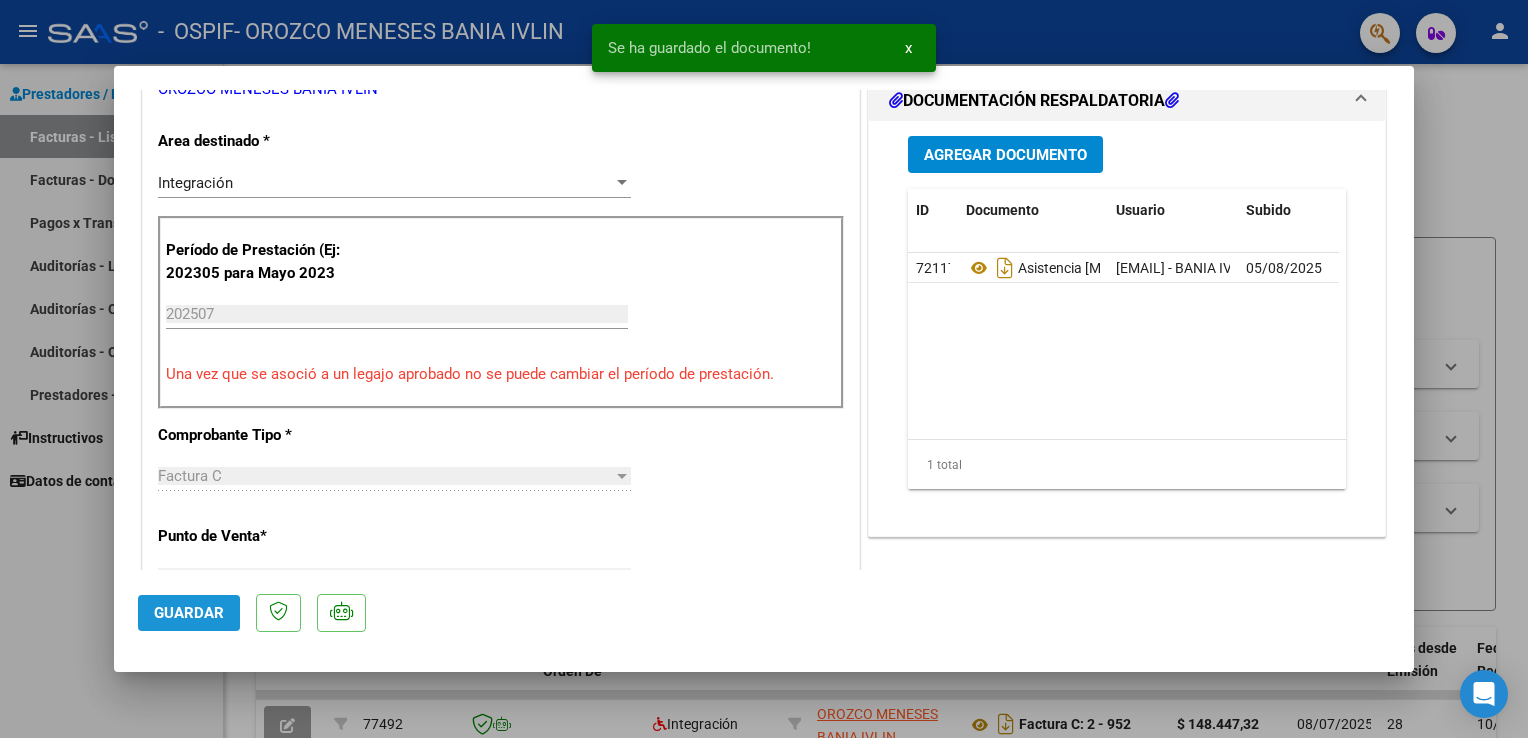 click on "Guardar" 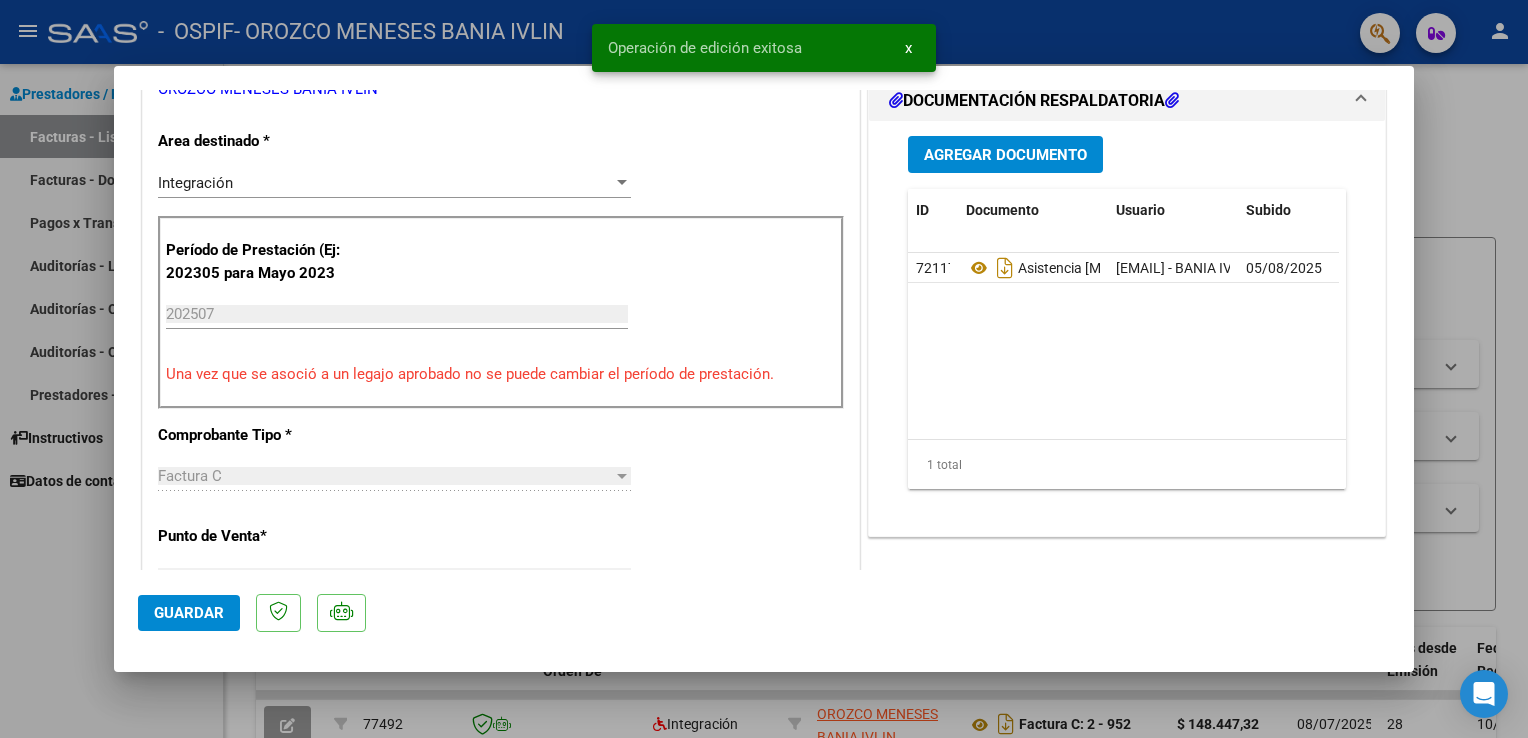 click at bounding box center (764, 369) 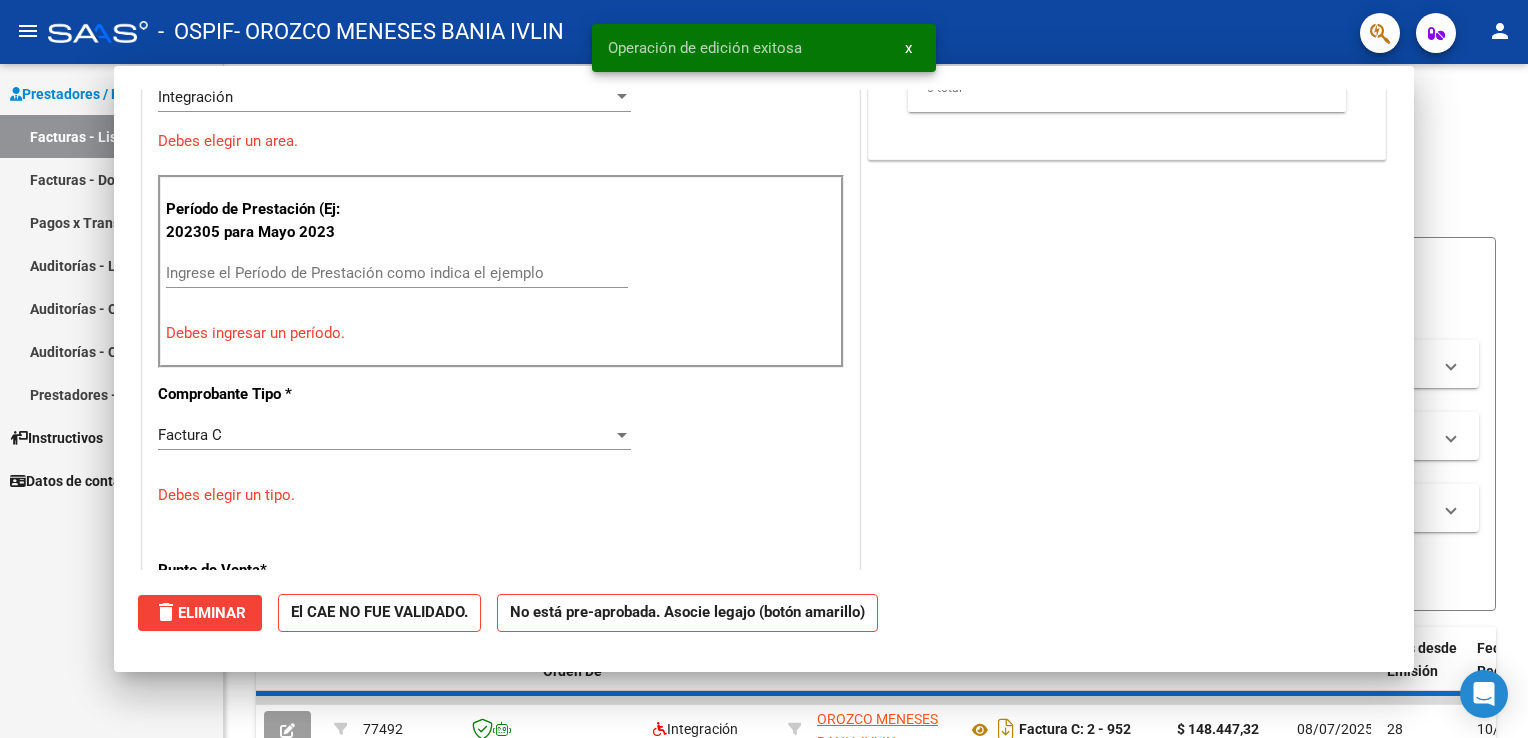 scroll, scrollTop: 0, scrollLeft: 0, axis: both 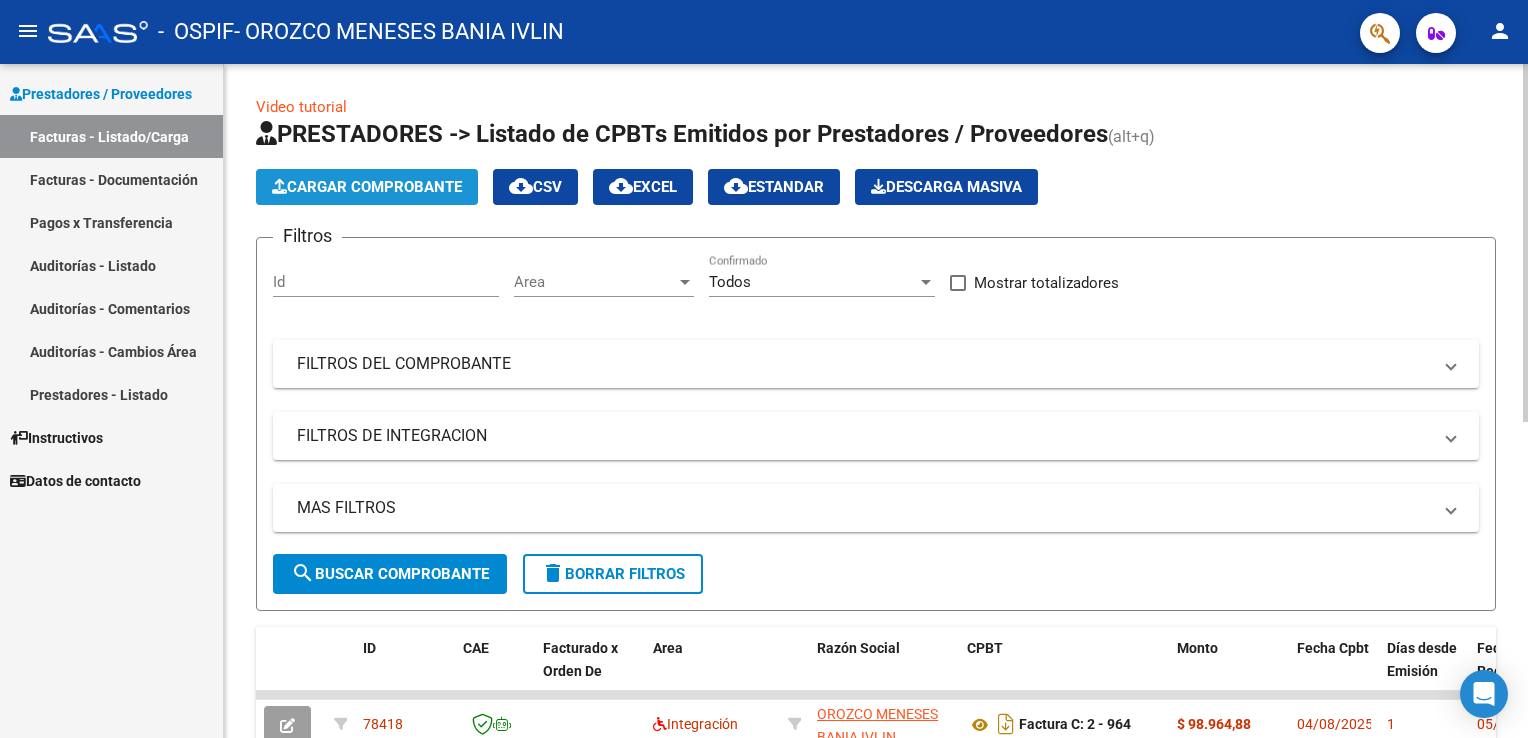 click on "Cargar Comprobante" 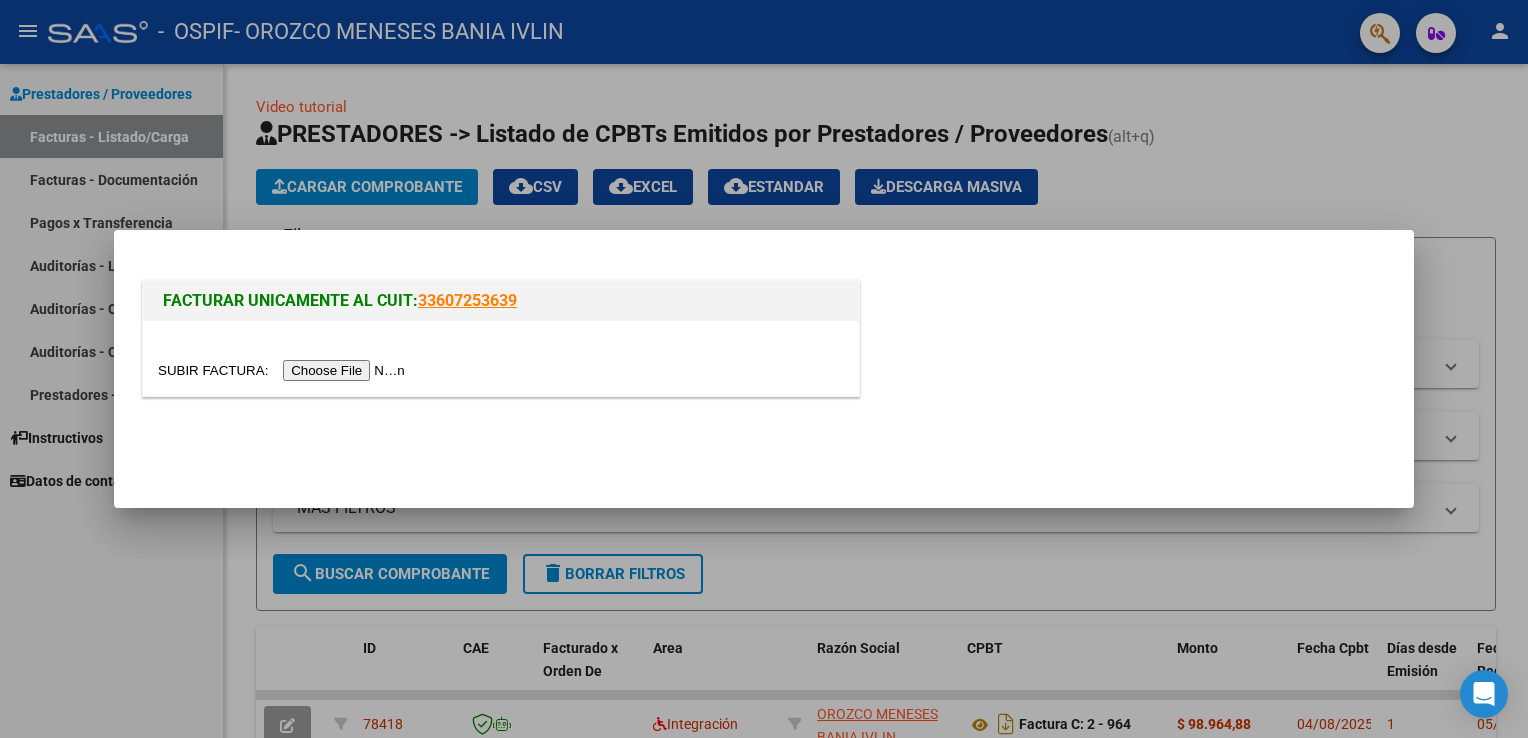 click at bounding box center [284, 370] 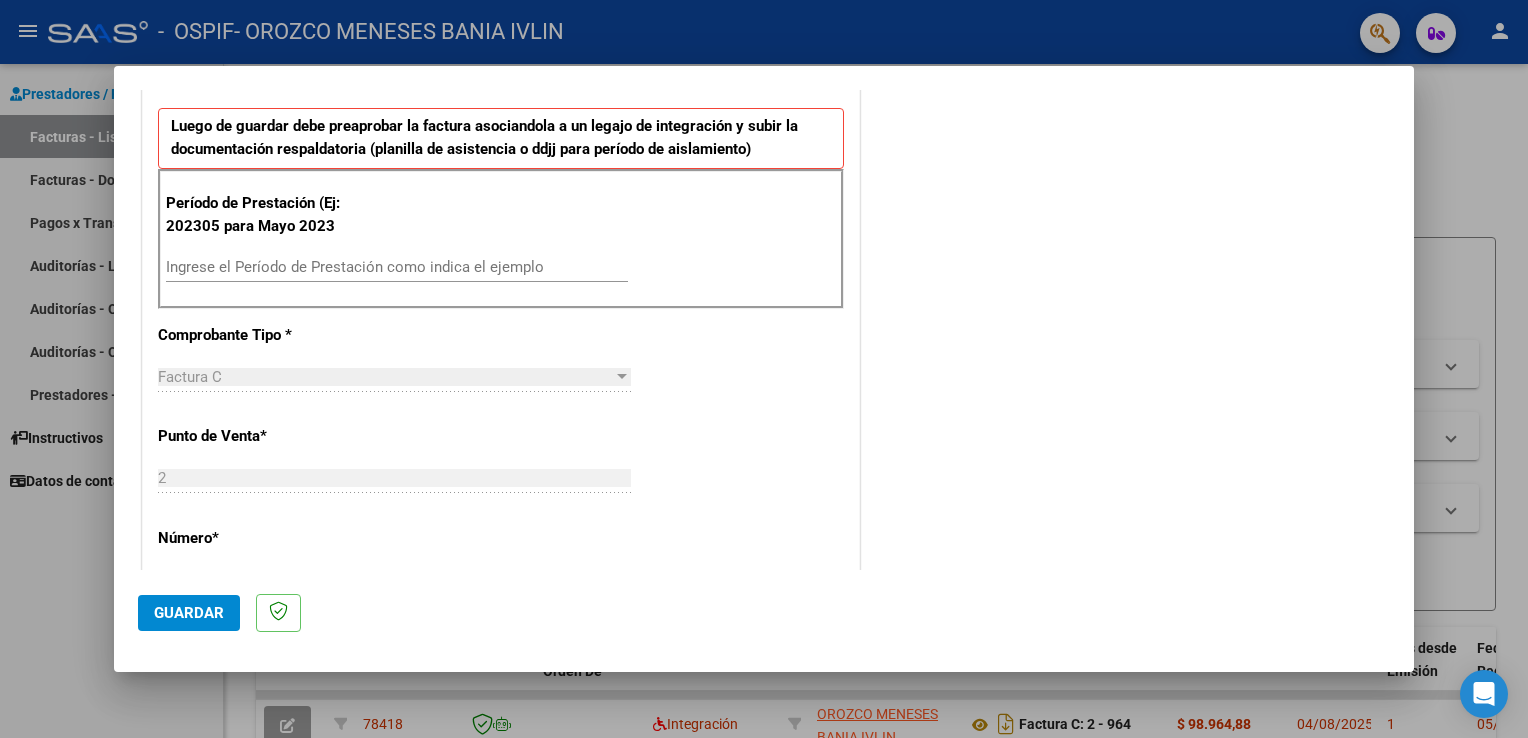 scroll, scrollTop: 508, scrollLeft: 0, axis: vertical 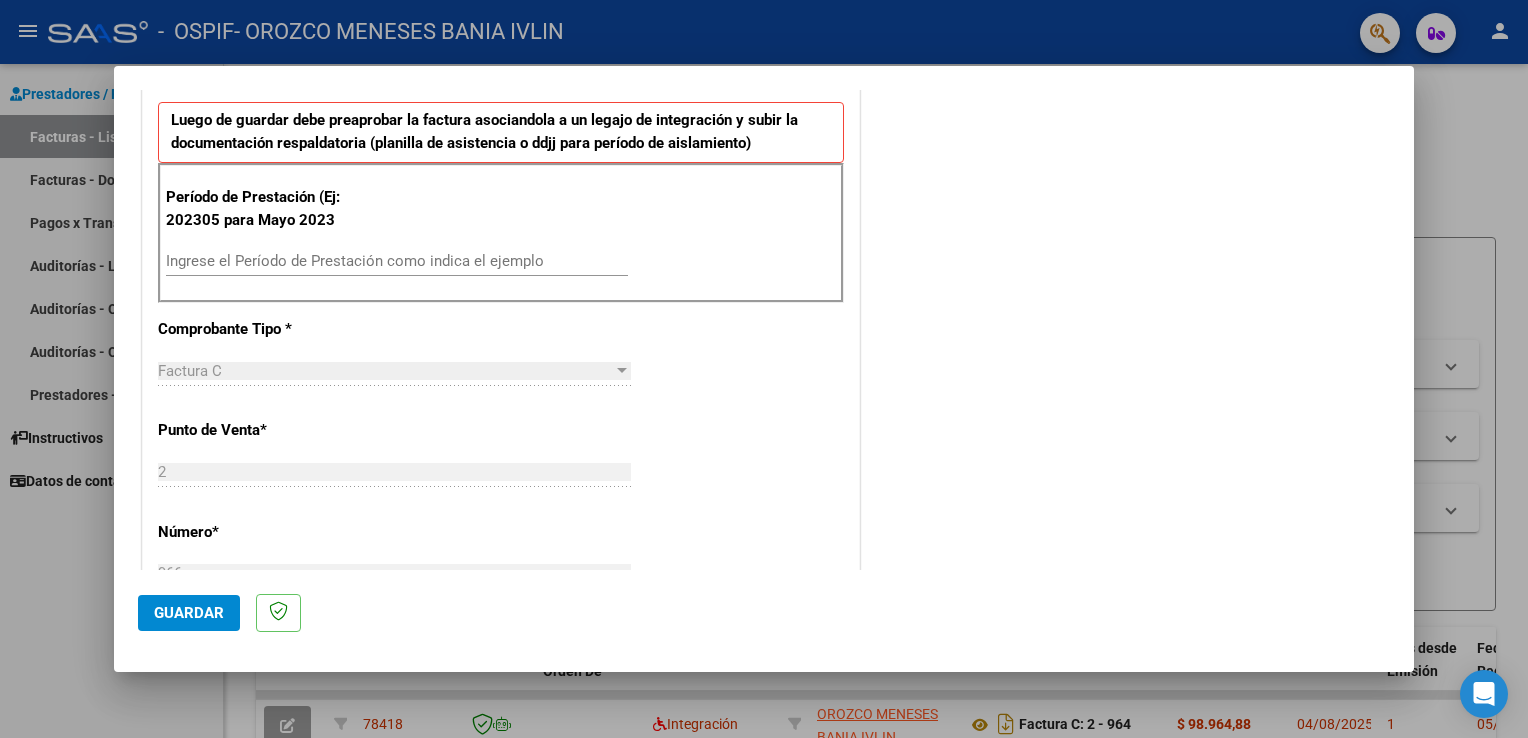 click on "Ingrese el Período de Prestación como indica el ejemplo" at bounding box center (397, 261) 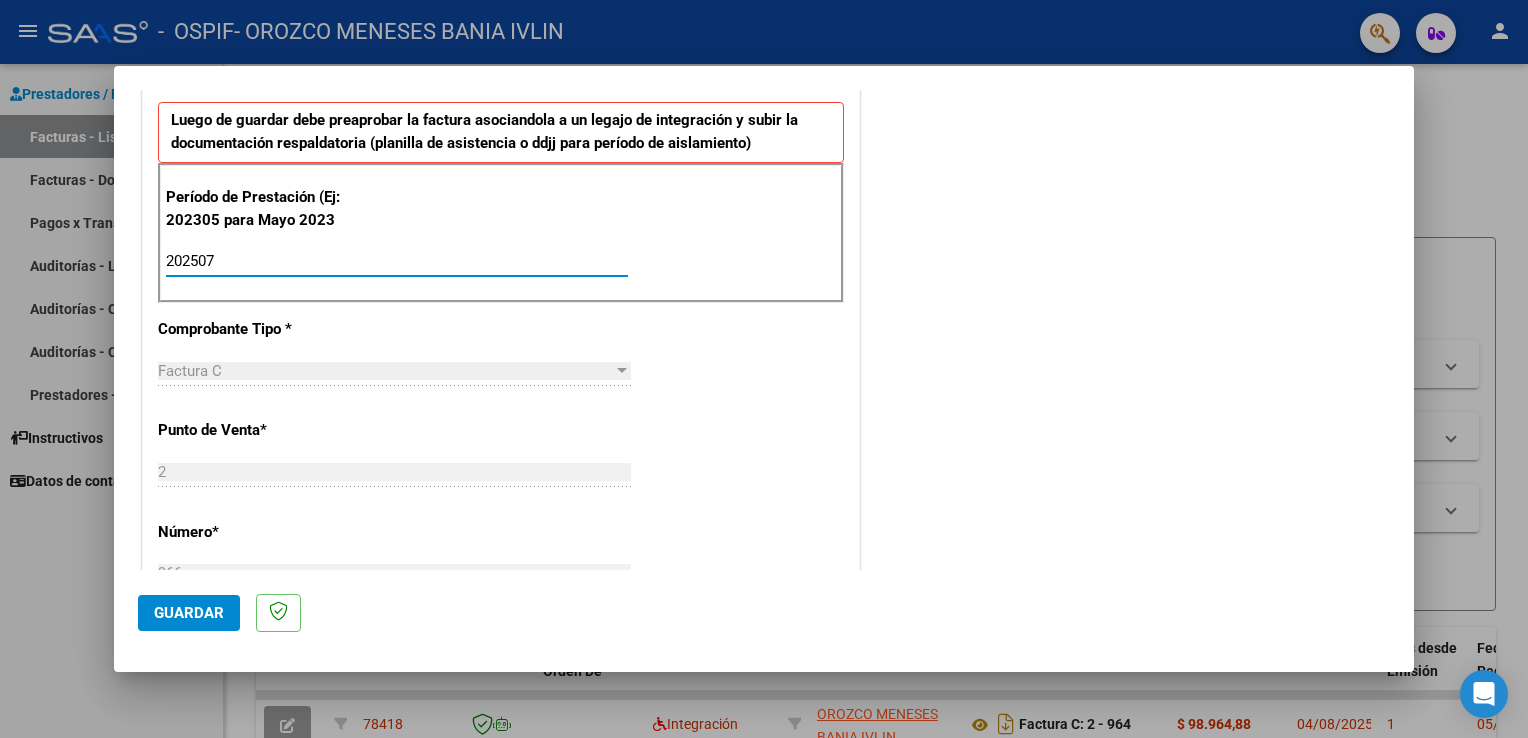 type on "202507" 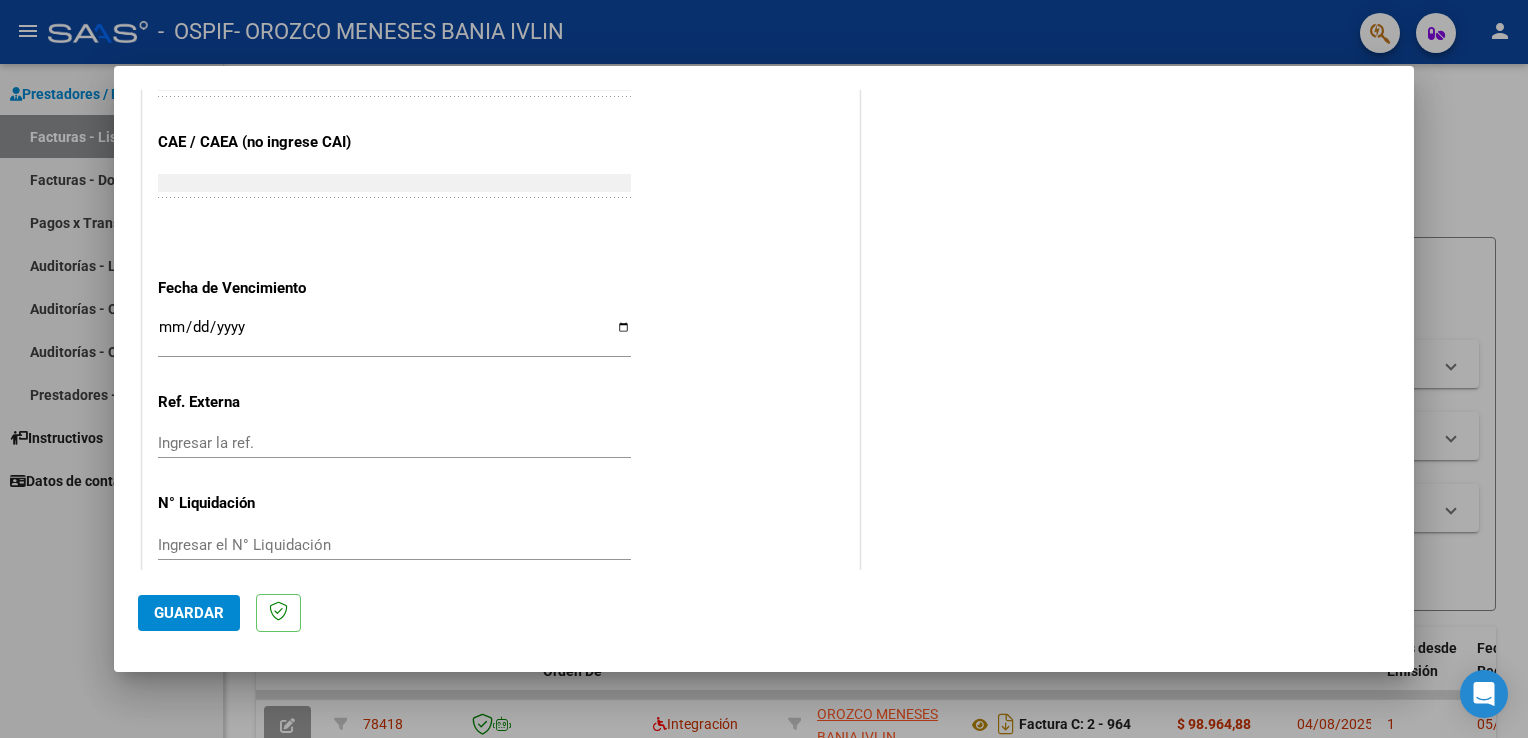 scroll, scrollTop: 1208, scrollLeft: 0, axis: vertical 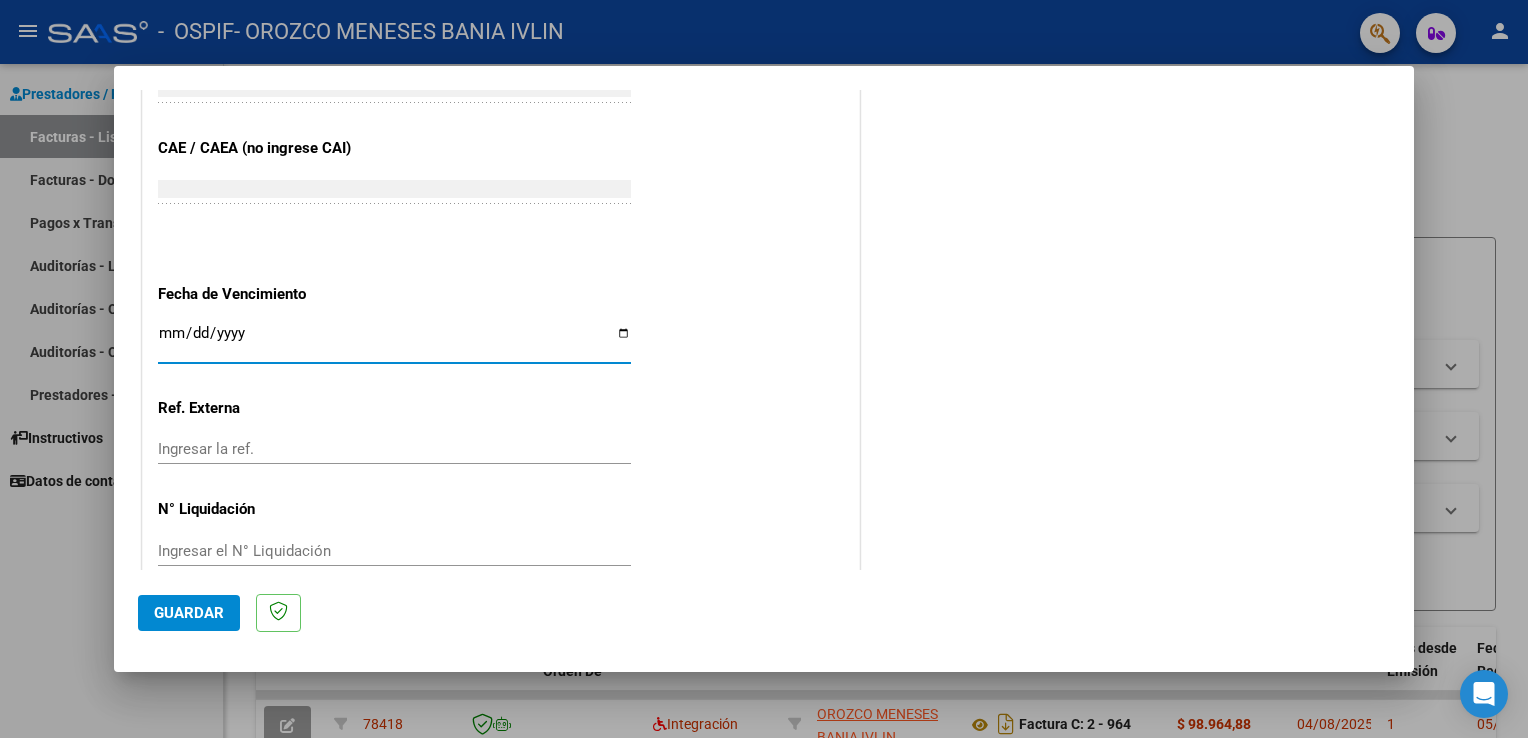 click on "Ingresar la fecha" at bounding box center (394, 341) 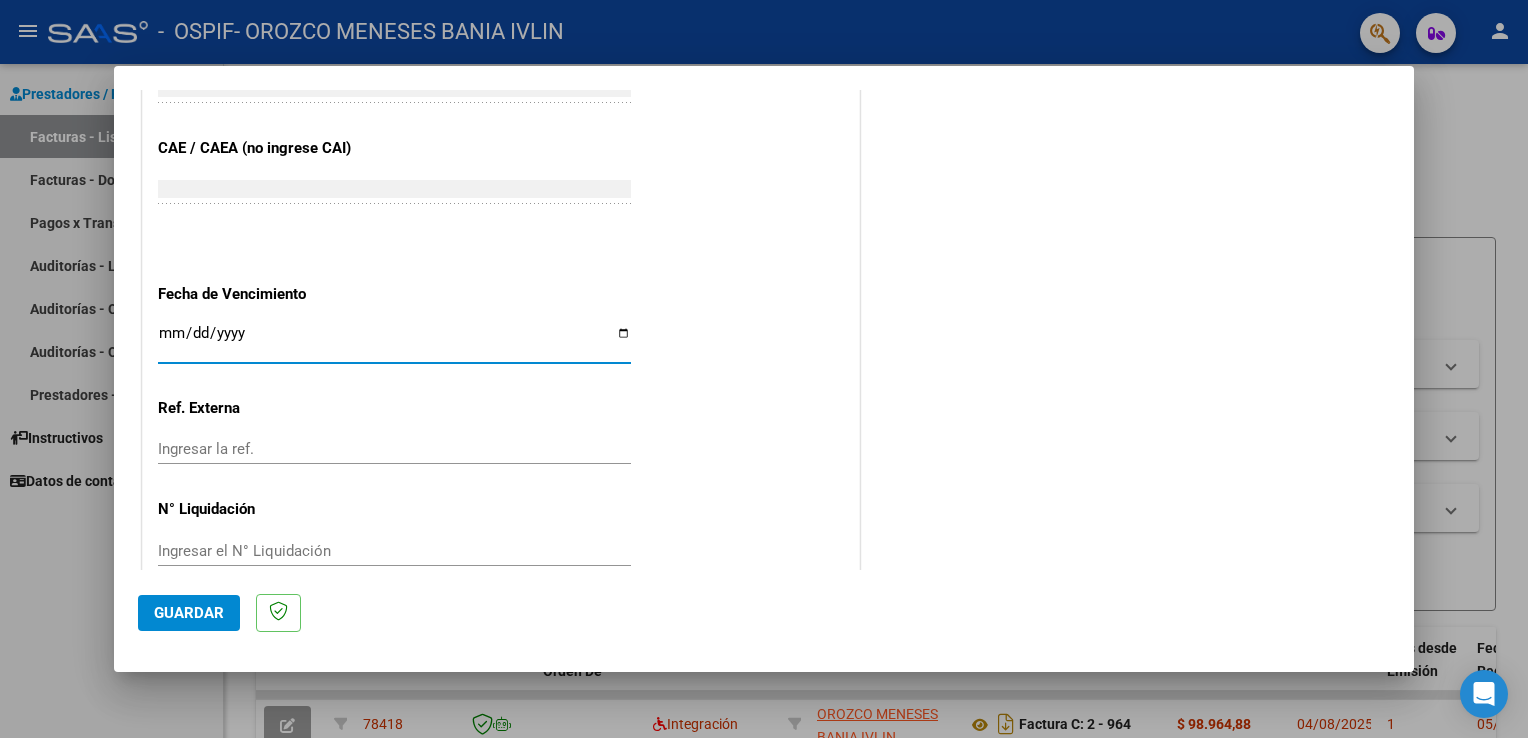 type on "2025-08-14" 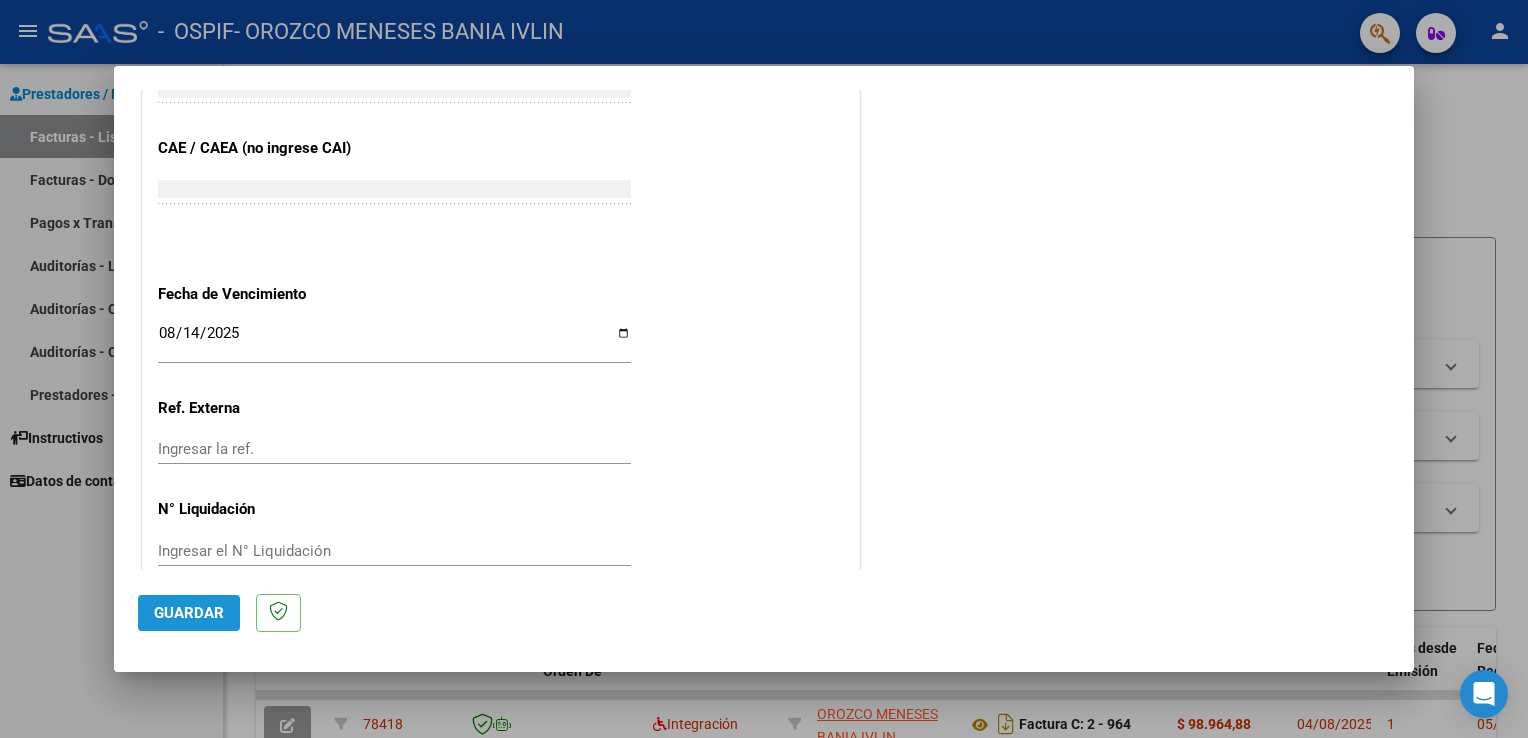click on "Guardar" 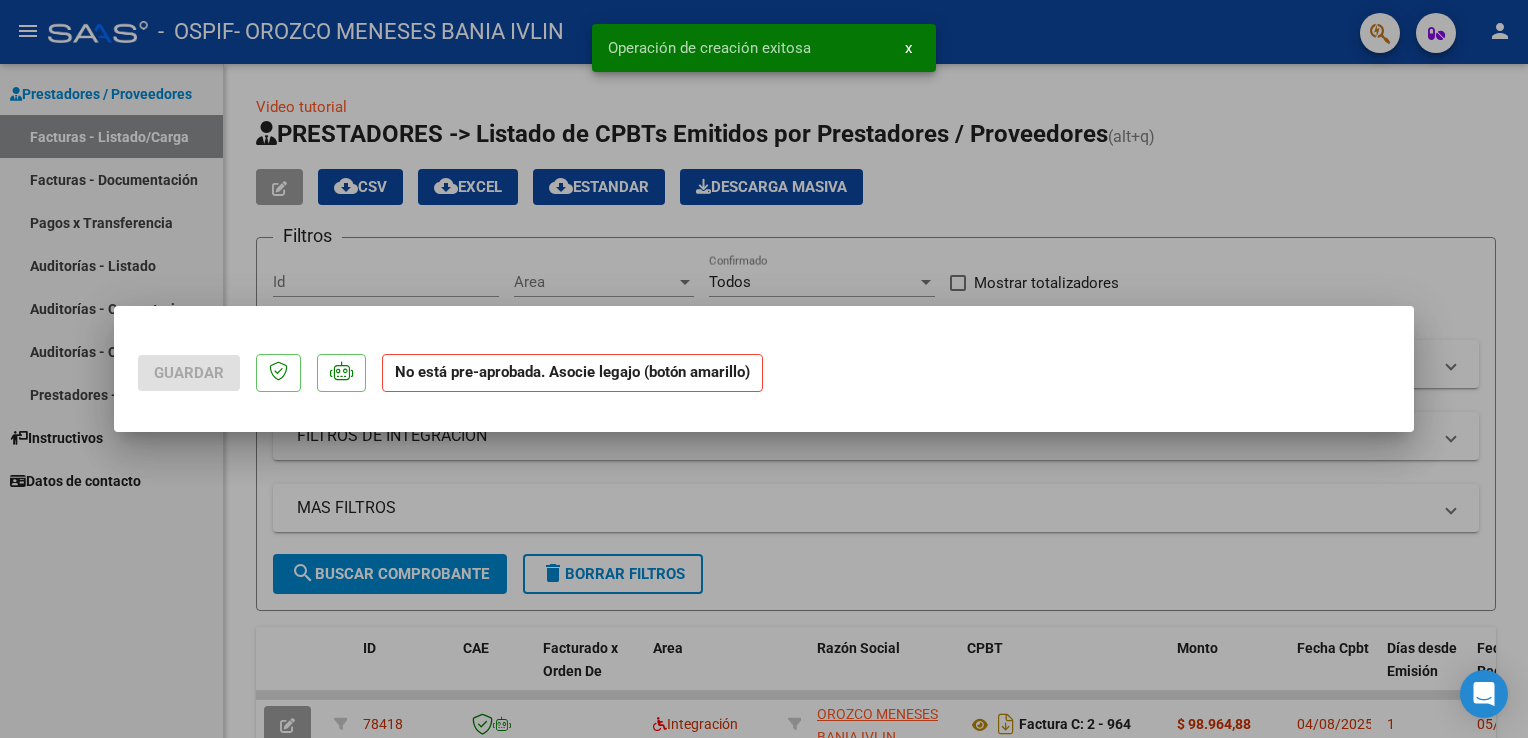 scroll, scrollTop: 0, scrollLeft: 0, axis: both 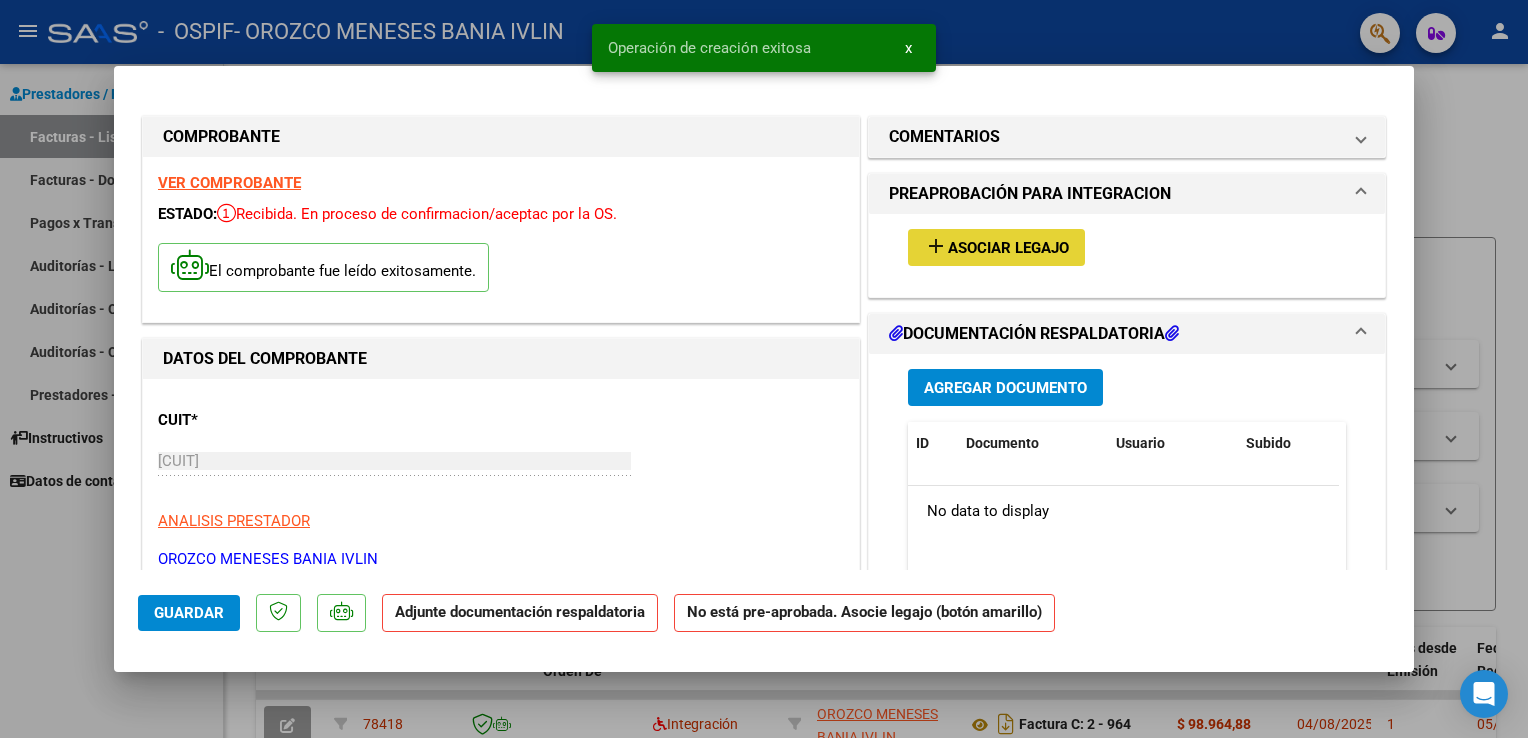 click on "Asociar Legajo" at bounding box center (1008, 248) 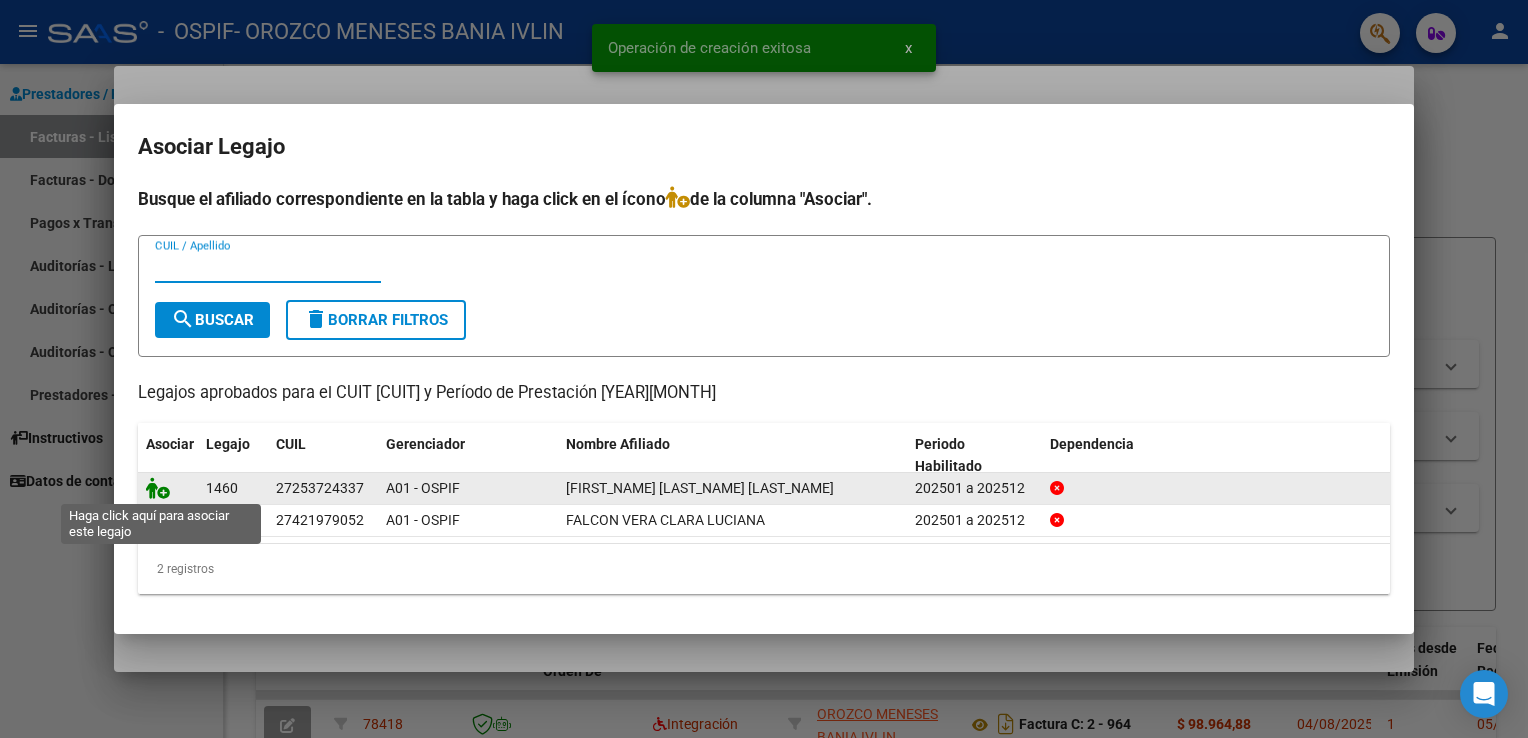 click 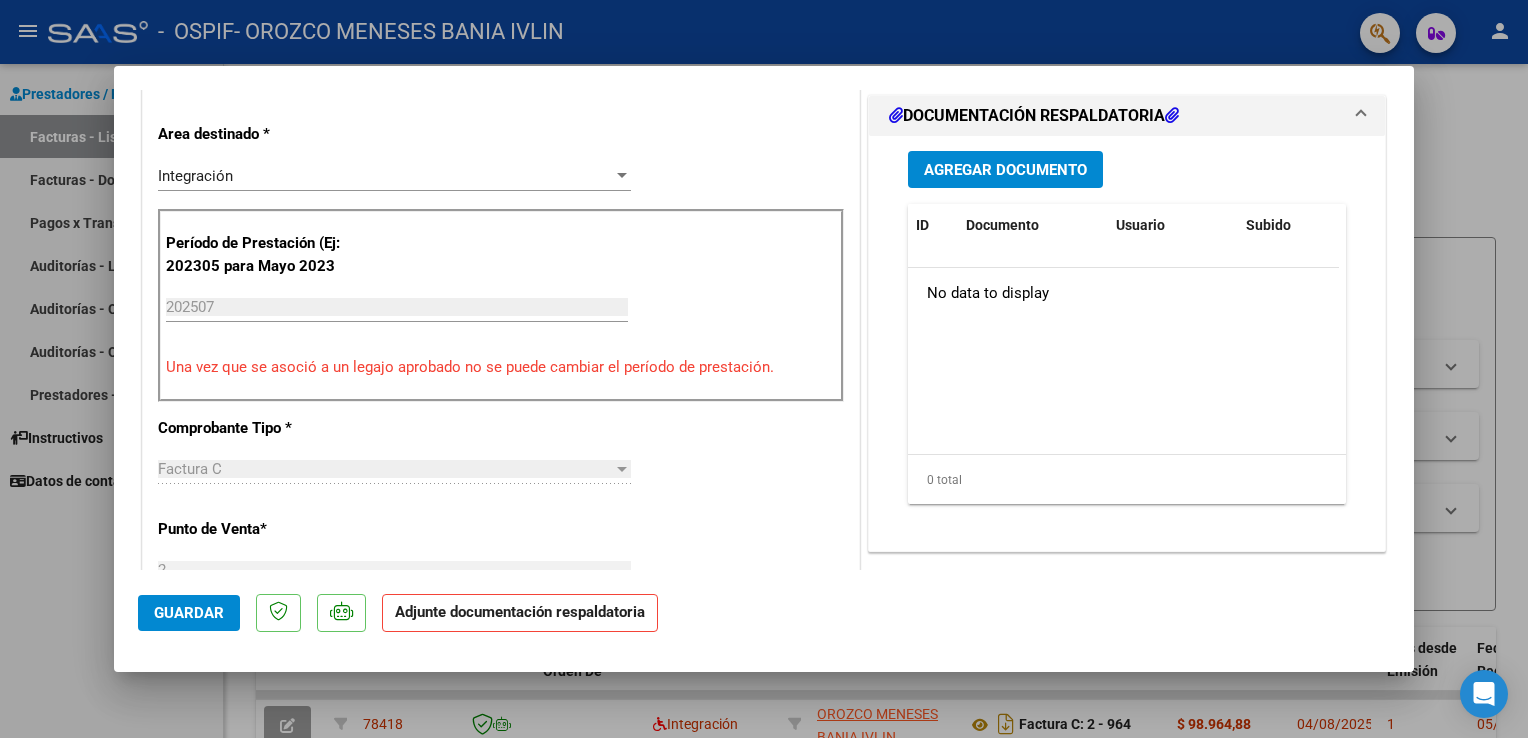 scroll, scrollTop: 510, scrollLeft: 0, axis: vertical 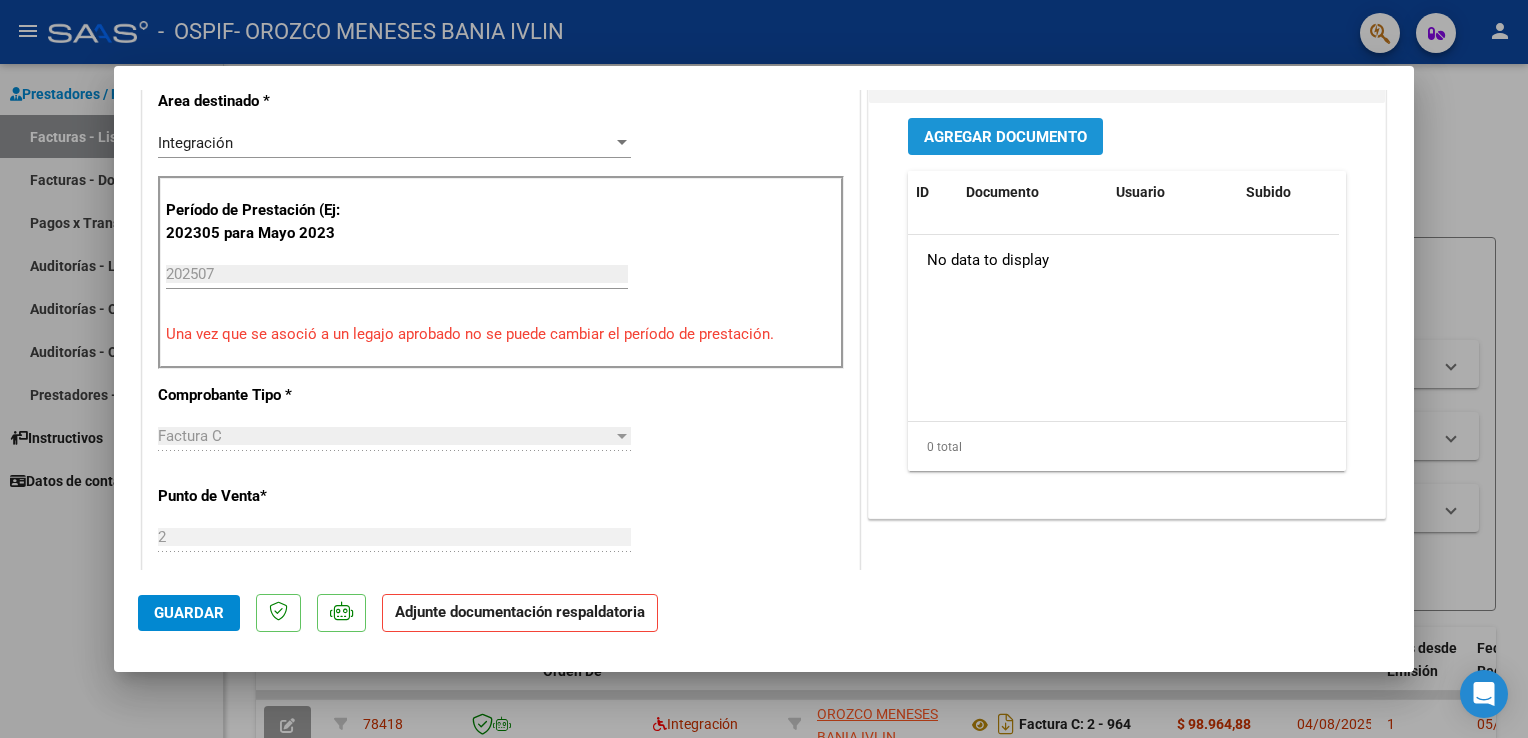 click on "Agregar Documento" at bounding box center [1005, 137] 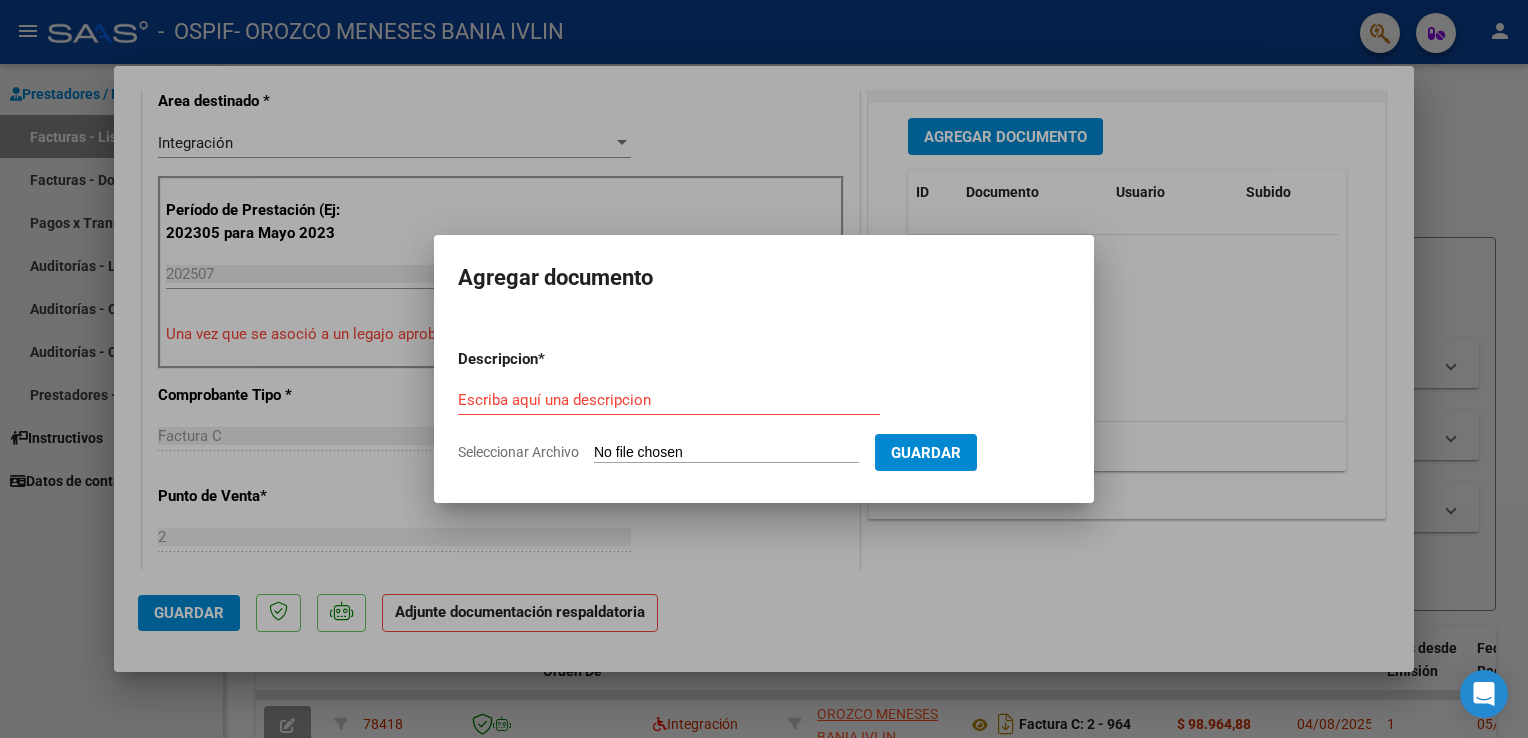 click on "Seleccionar Archivo" at bounding box center (726, 453) 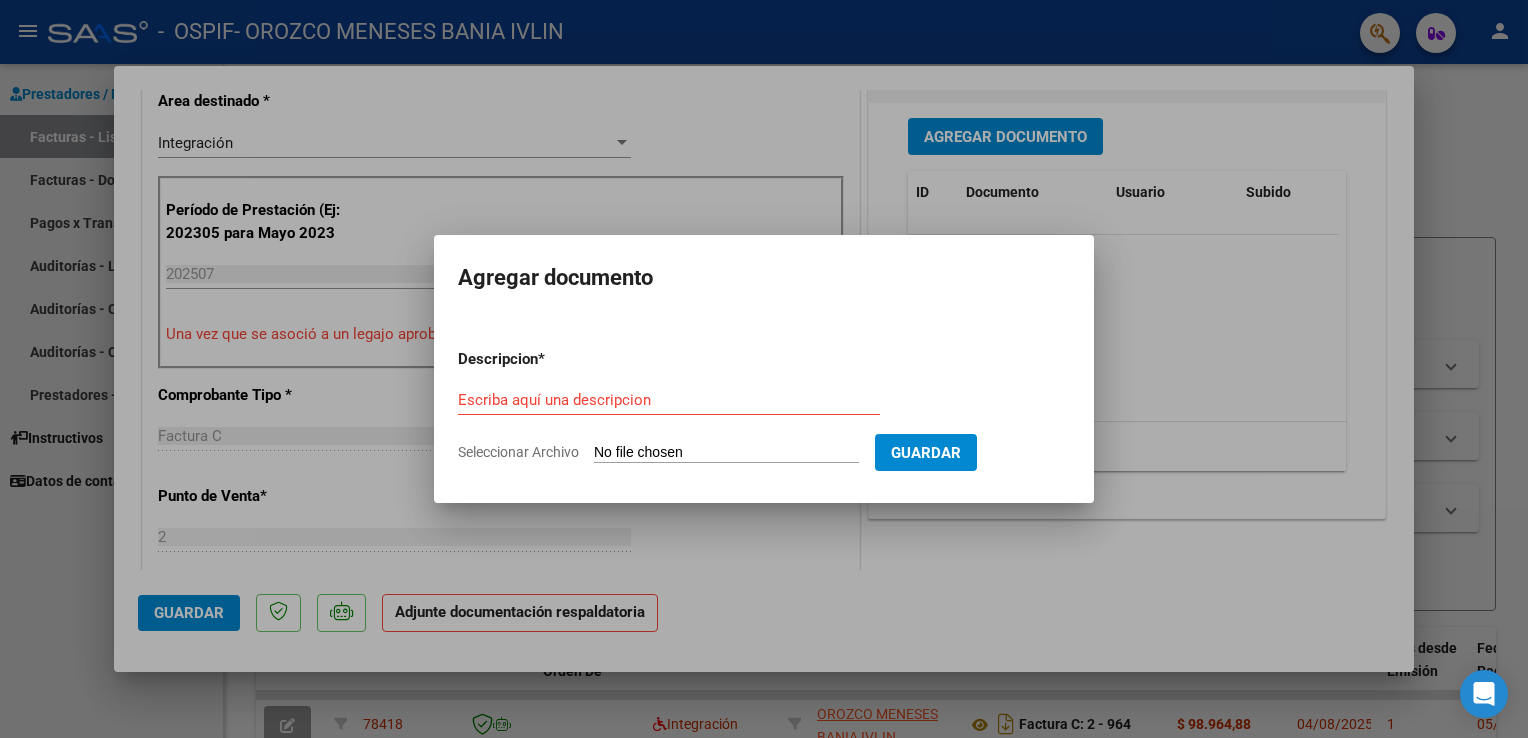 type on "C:\fakepath\asist [MONTH] [YEAR] [FIRST_NAME].pdf" 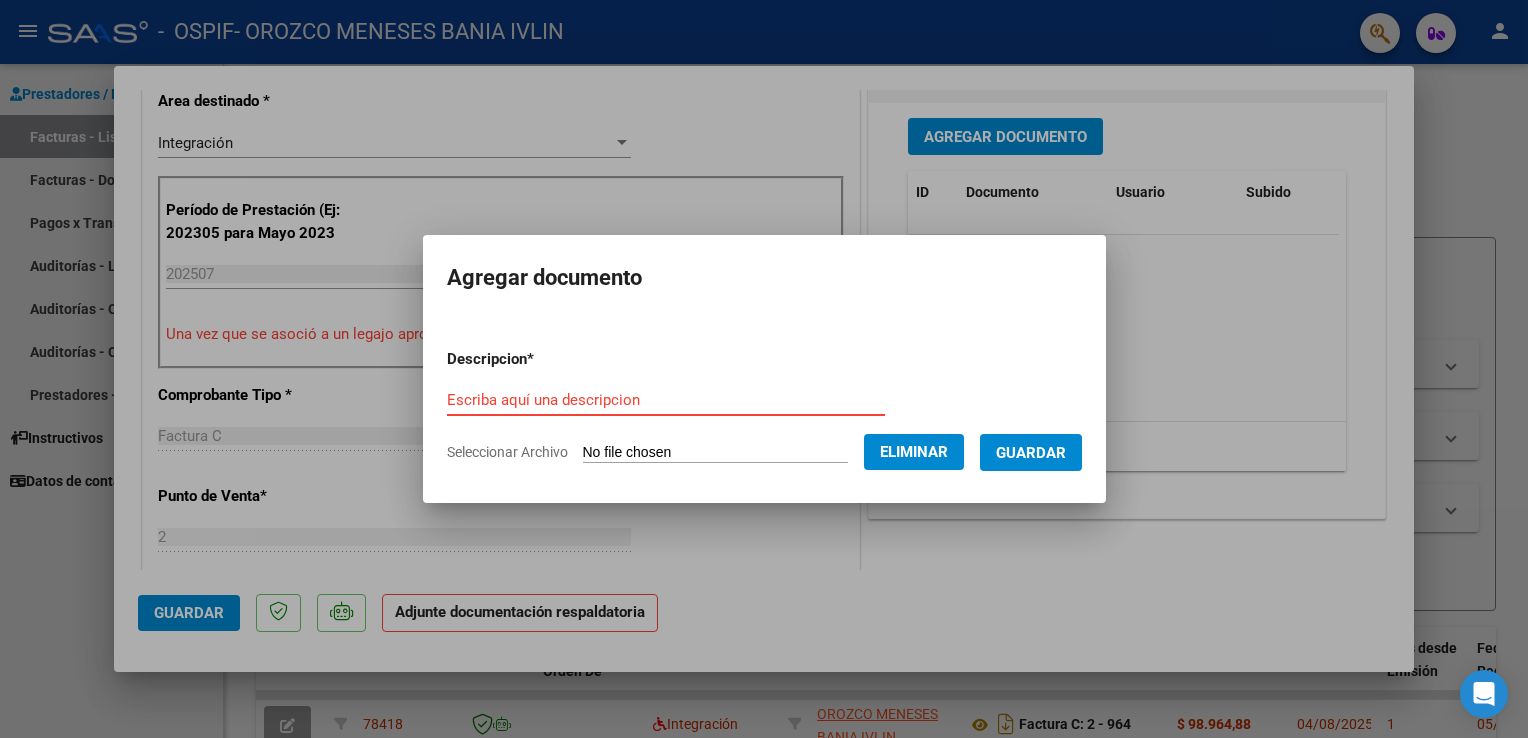 click on "Escriba aquí una descripcion" at bounding box center [666, 400] 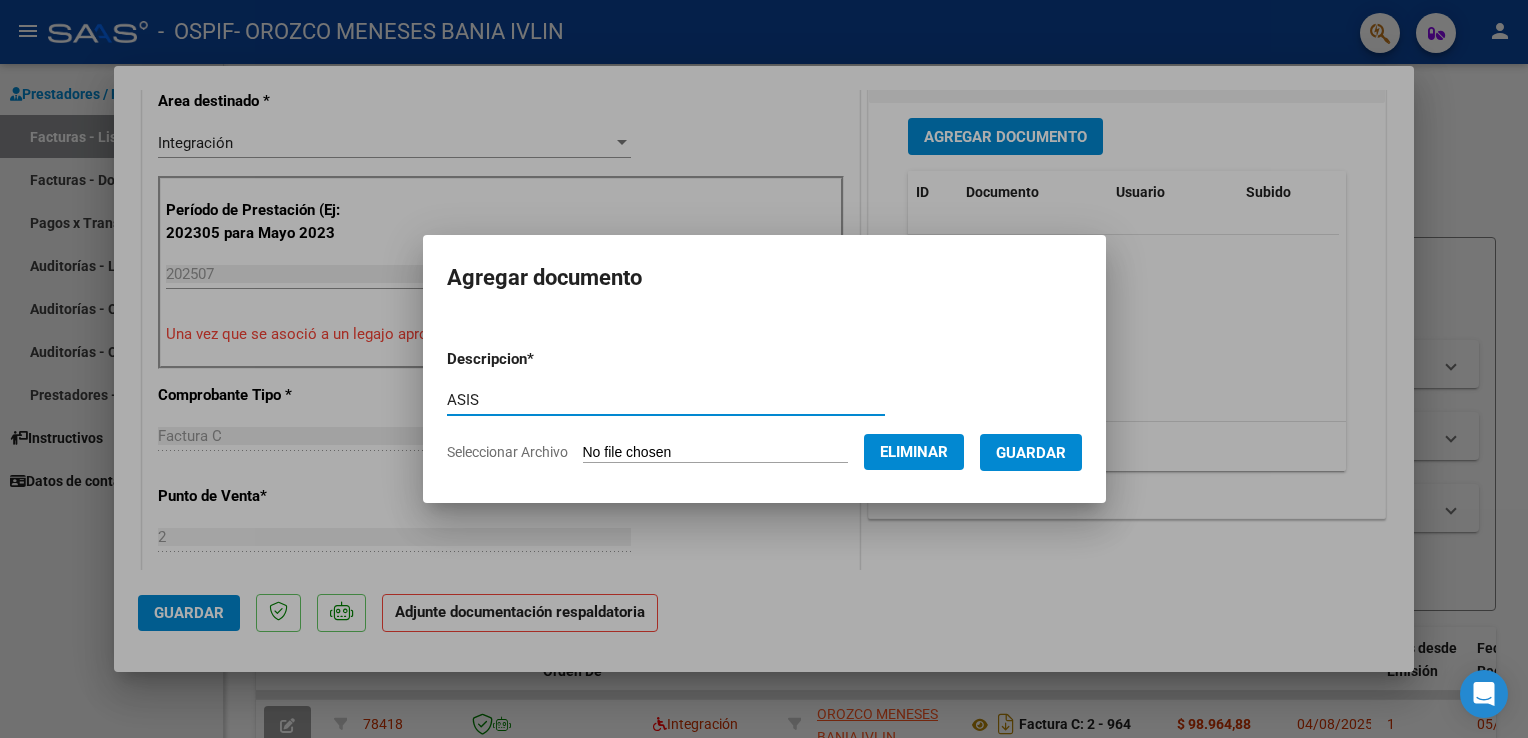 drag, startPoint x: 571, startPoint y: 395, endPoint x: 654, endPoint y: 399, distance: 83.09633 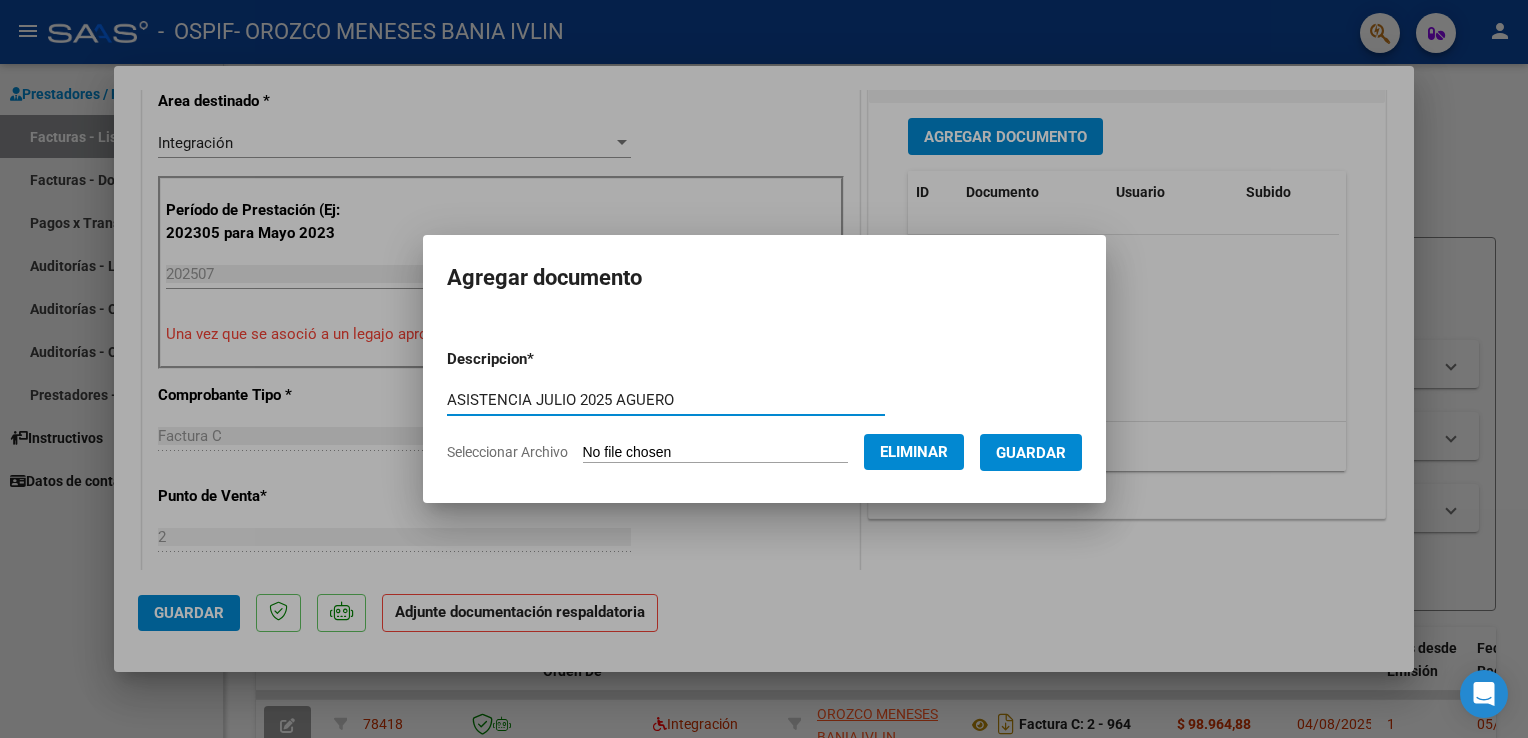 type 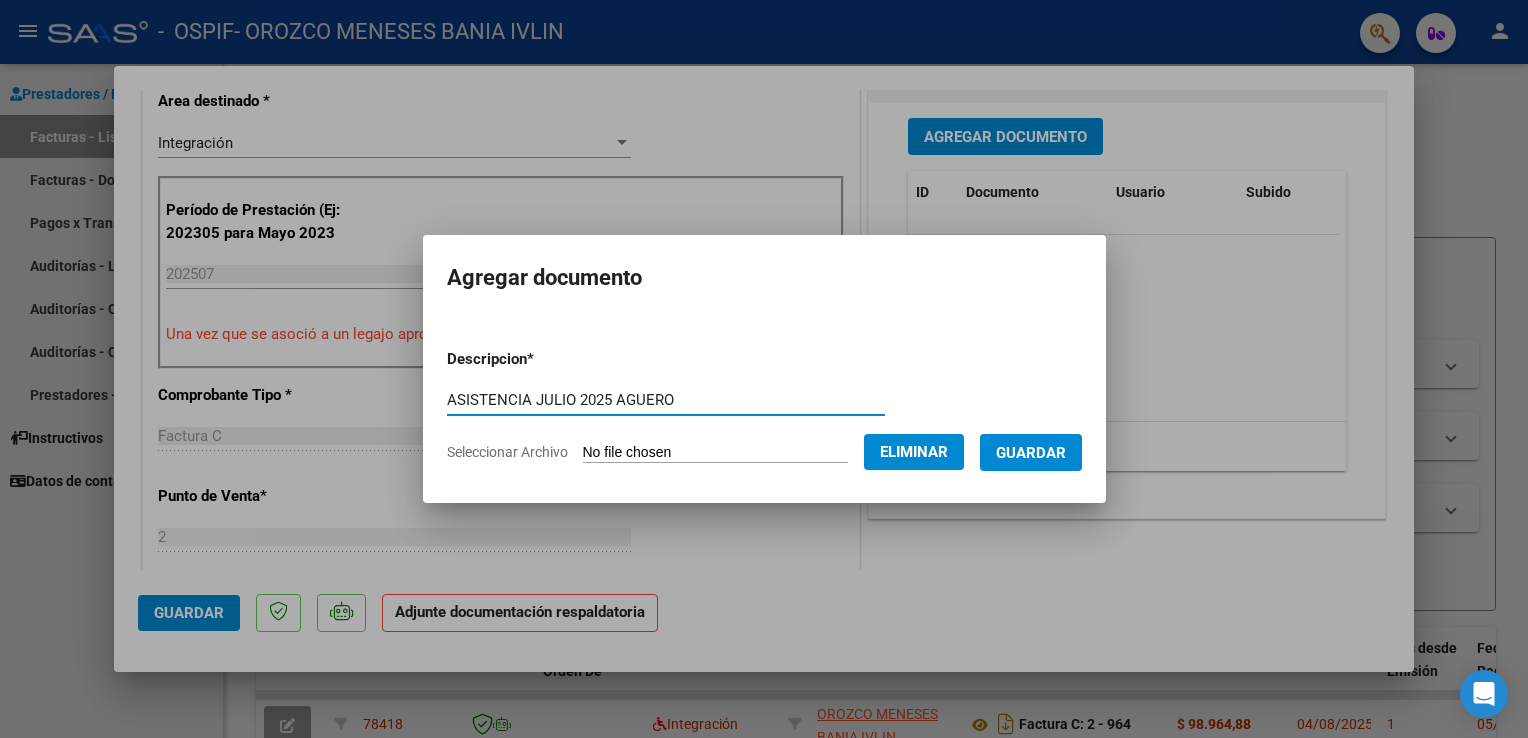 click on "ASISTENCIA JULIO 2025 AGUERO" at bounding box center (666, 400) 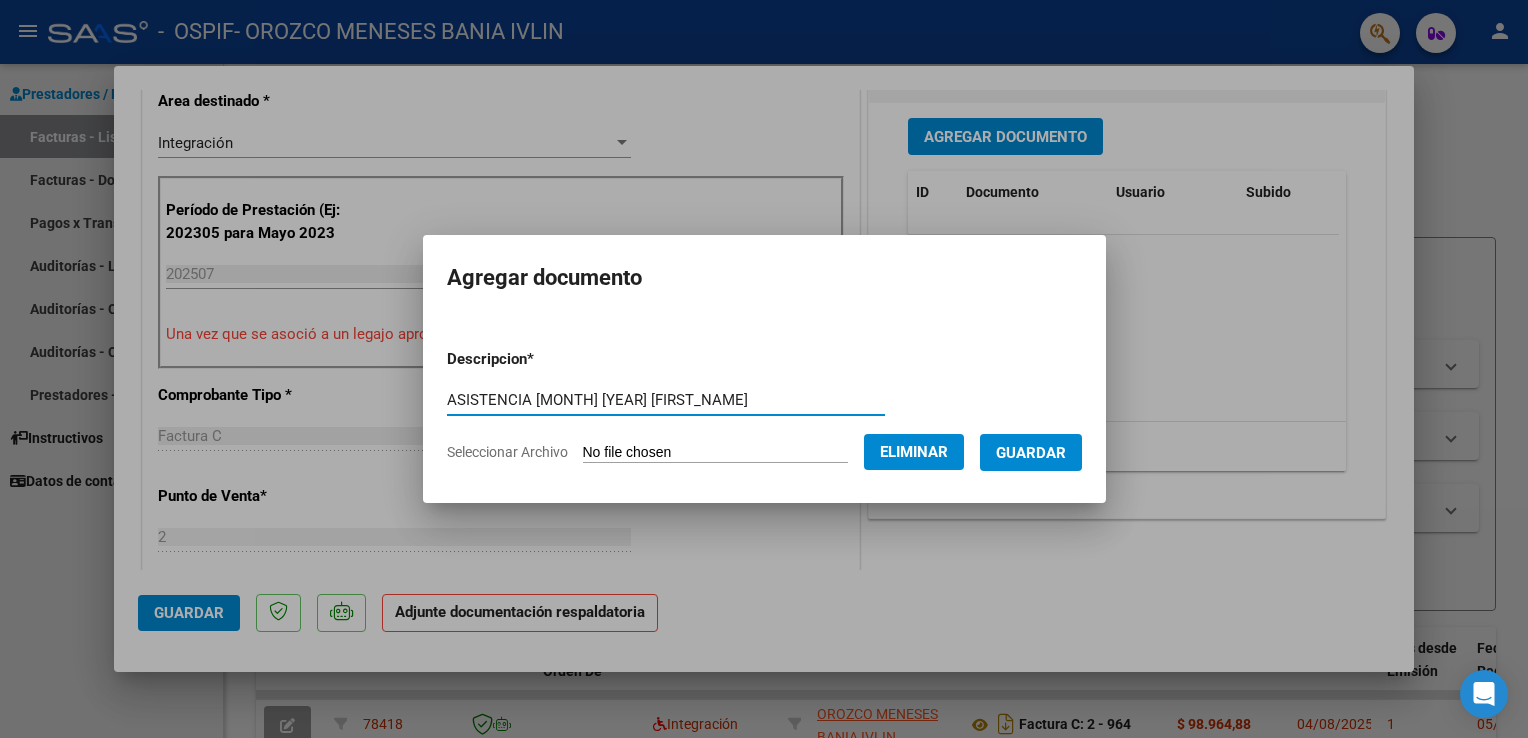 type on "ASISTENCIA [MONTH] [YEAR] [FIRST_NAME]" 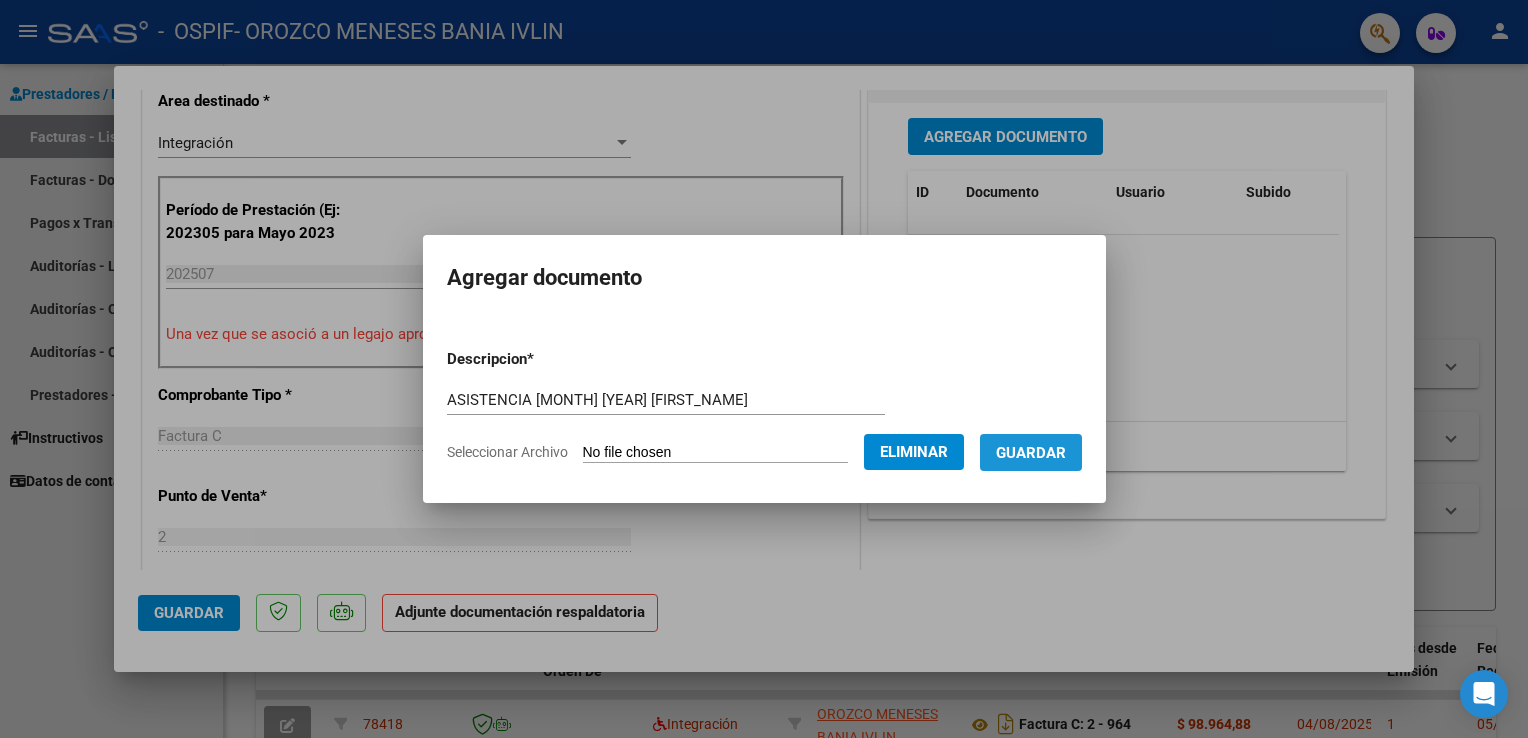 click on "Guardar" at bounding box center [1031, 453] 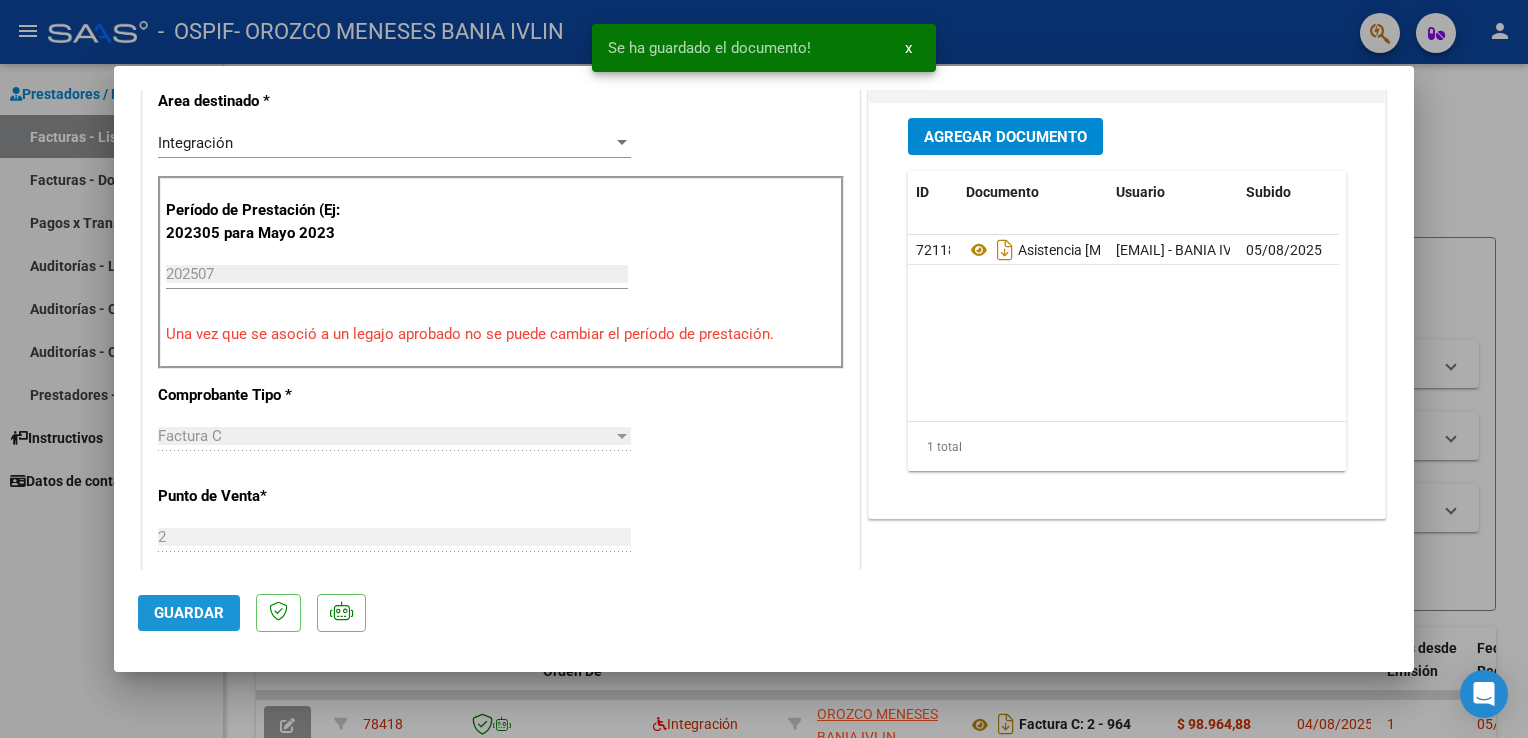 click on "Guardar" 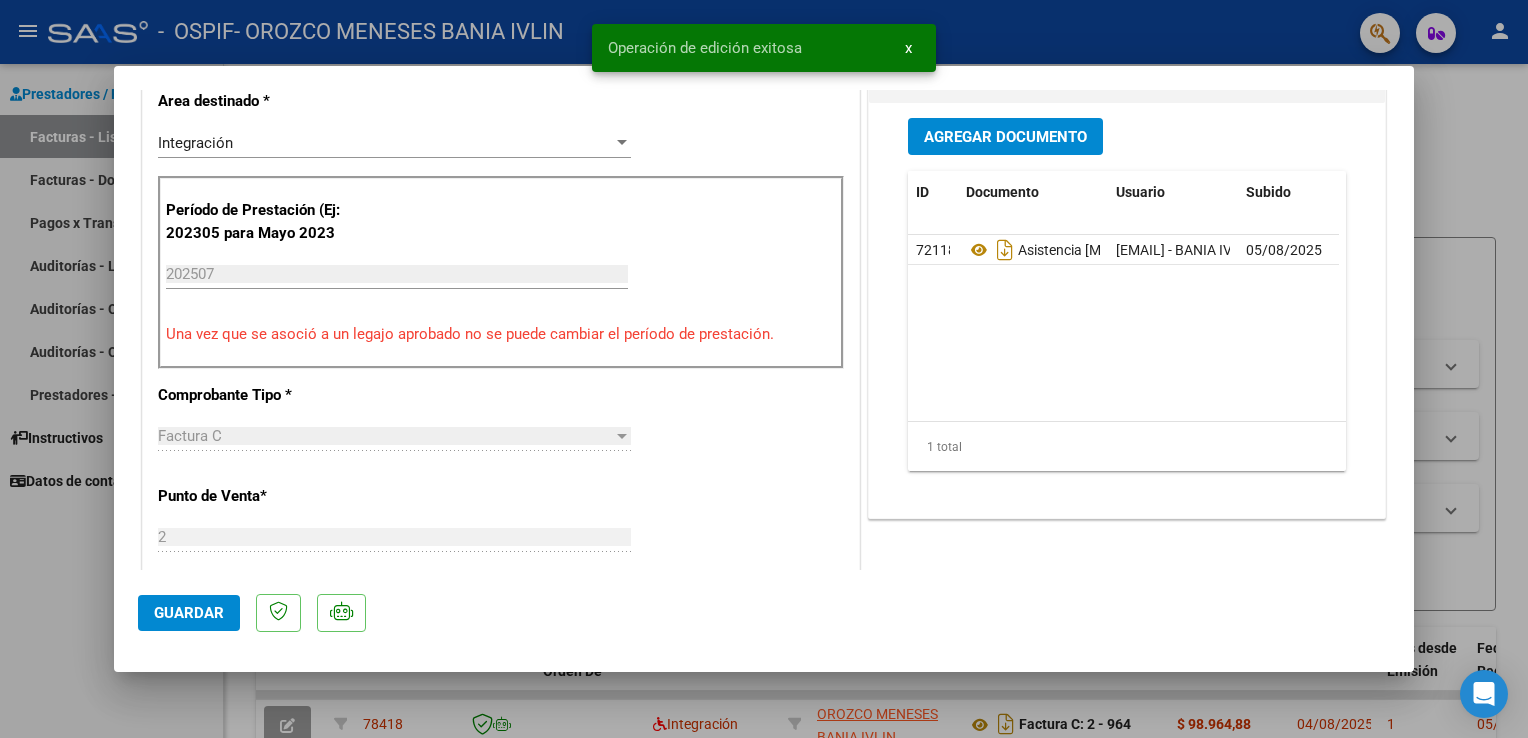 click at bounding box center [764, 369] 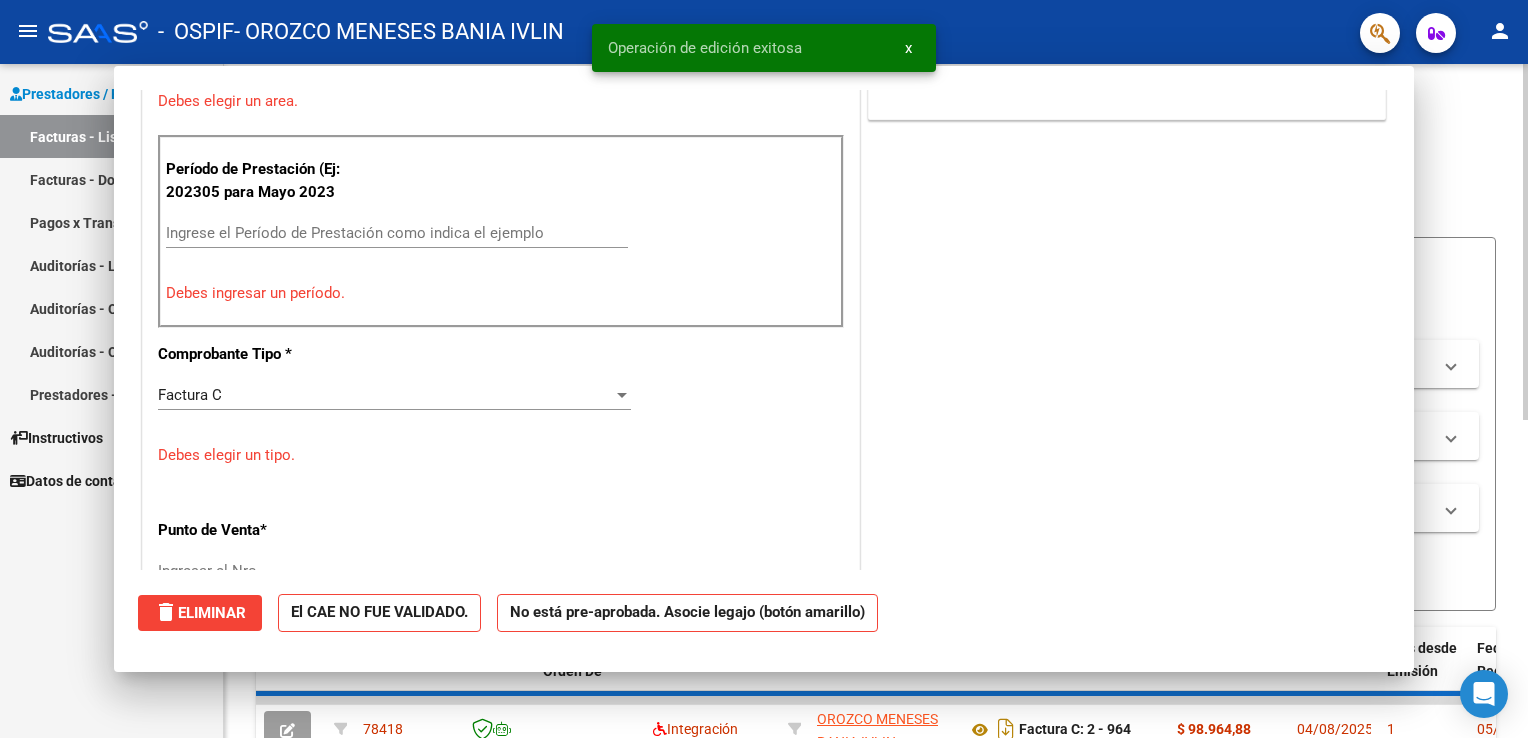 scroll, scrollTop: 0, scrollLeft: 0, axis: both 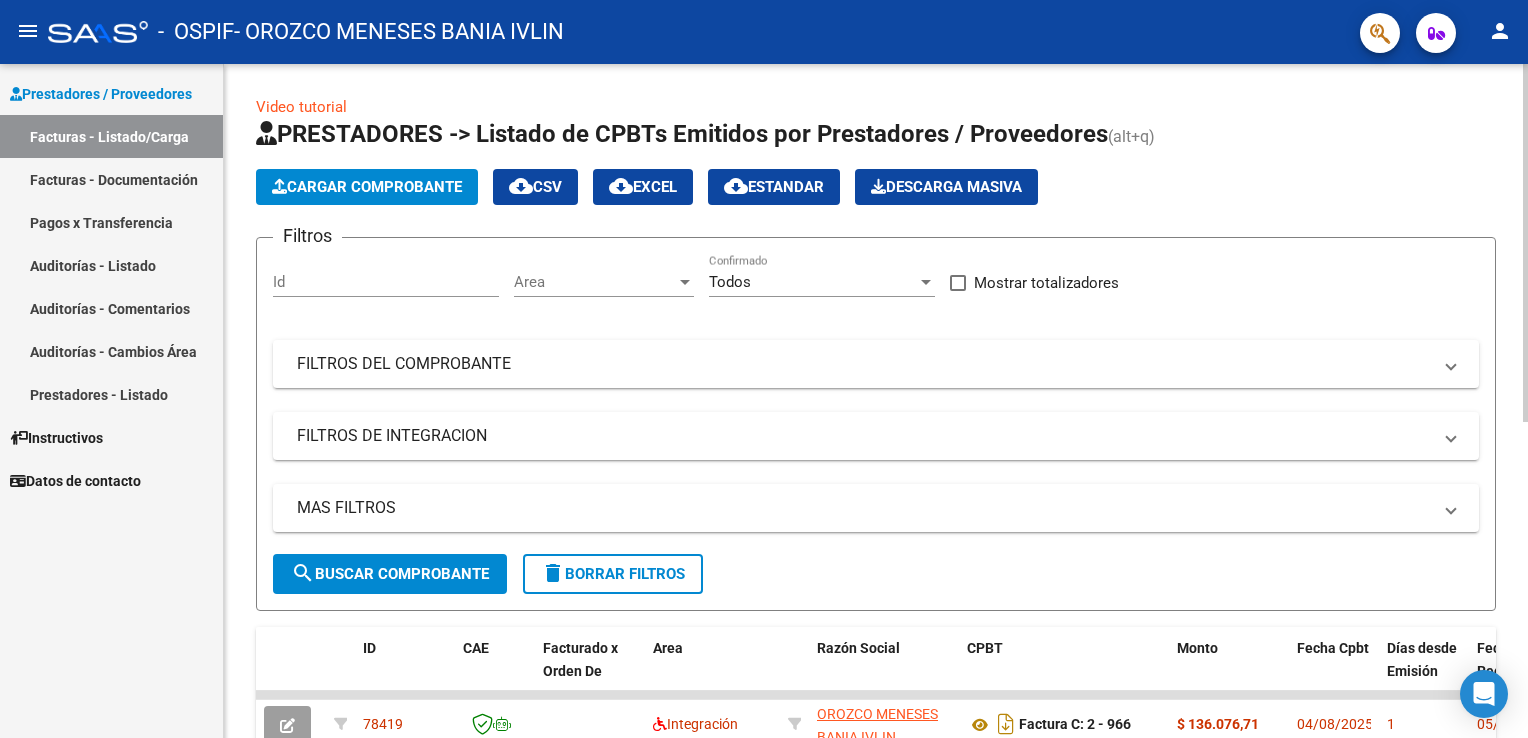 click on "menu - OSPIF - OROZCO MENESES BANIA IVLIN person Prestadores / Proveedores Facturas - Listado/Carga Facturas - Documentación Pagos x Transferencia Auditorías - Listado Auditorías - Comentarios Auditorías - Cambios Área Prestadores - Listado Instructivos Datos de contacto Video tutorial PRESTADORES -> Listado de CPBTs Emitidos por Prestadores / Proveedores (alt+q) Cargar Comprobante cloud_download CSV cloud_download EXCEL cloud_download Estandar Descarga Masiva Filtros Id Area Area Todos Confirmado Mostrar totalizadores FILTROS DEL COMPROBANTE Comprobante Tipo Comprobante Tipo Start date – End date Fec. Comprobante Desde / Hasta Días Emisión Desde(cant. días) Días Emisión Hasta(cant. días) CUIT / Razón Social Pto. Venta Nro. Comprobante Código SSS CAE Válido CAE Válido Todos Cargado Módulo Hosp. Todos Tiene facturacion Apócrifa Hospital Refes FILTROS DE INTEGRACION Período De Prestación Todos Rendido x SSS (dr_envio) Tipo de Registro Todos 1" at bounding box center [764, 369] 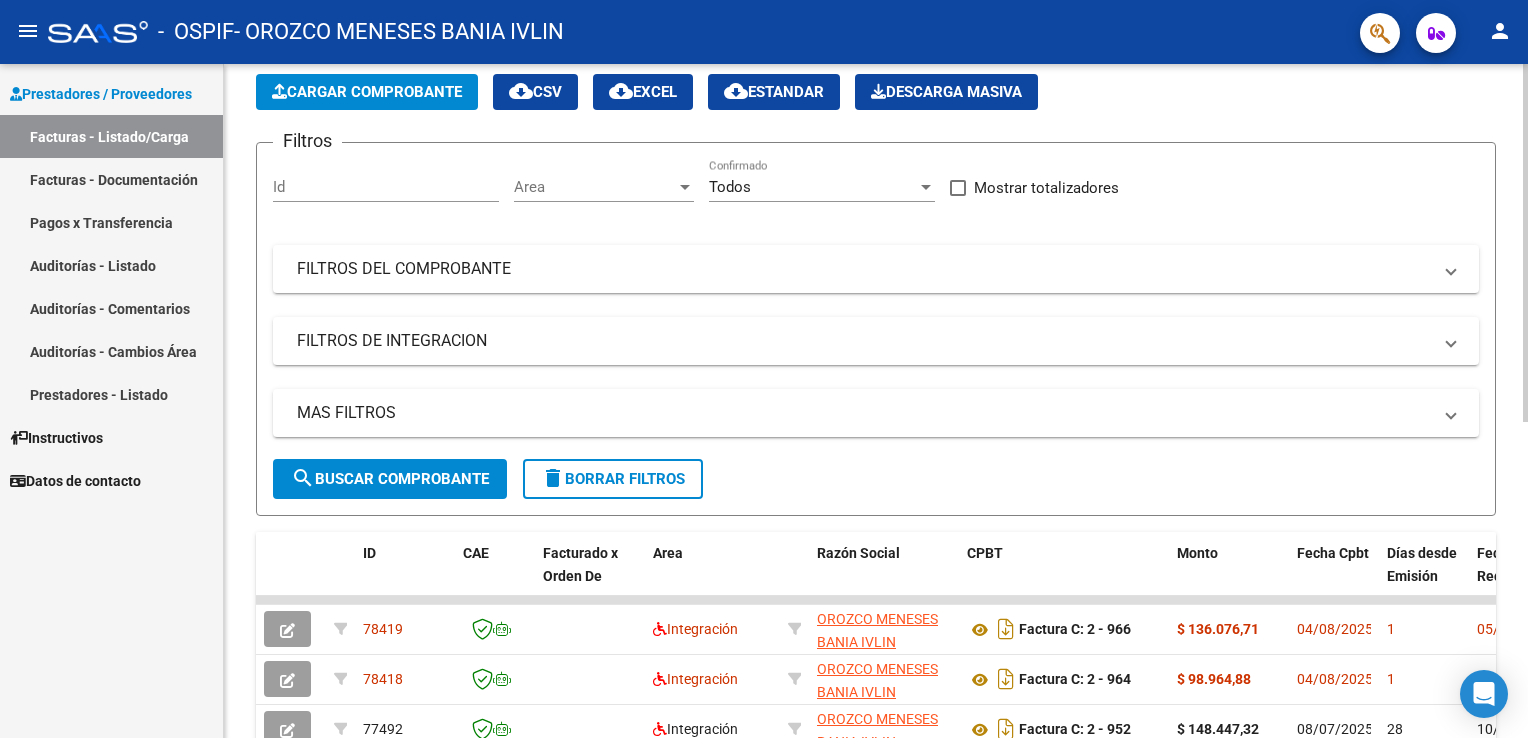 scroll, scrollTop: 102, scrollLeft: 0, axis: vertical 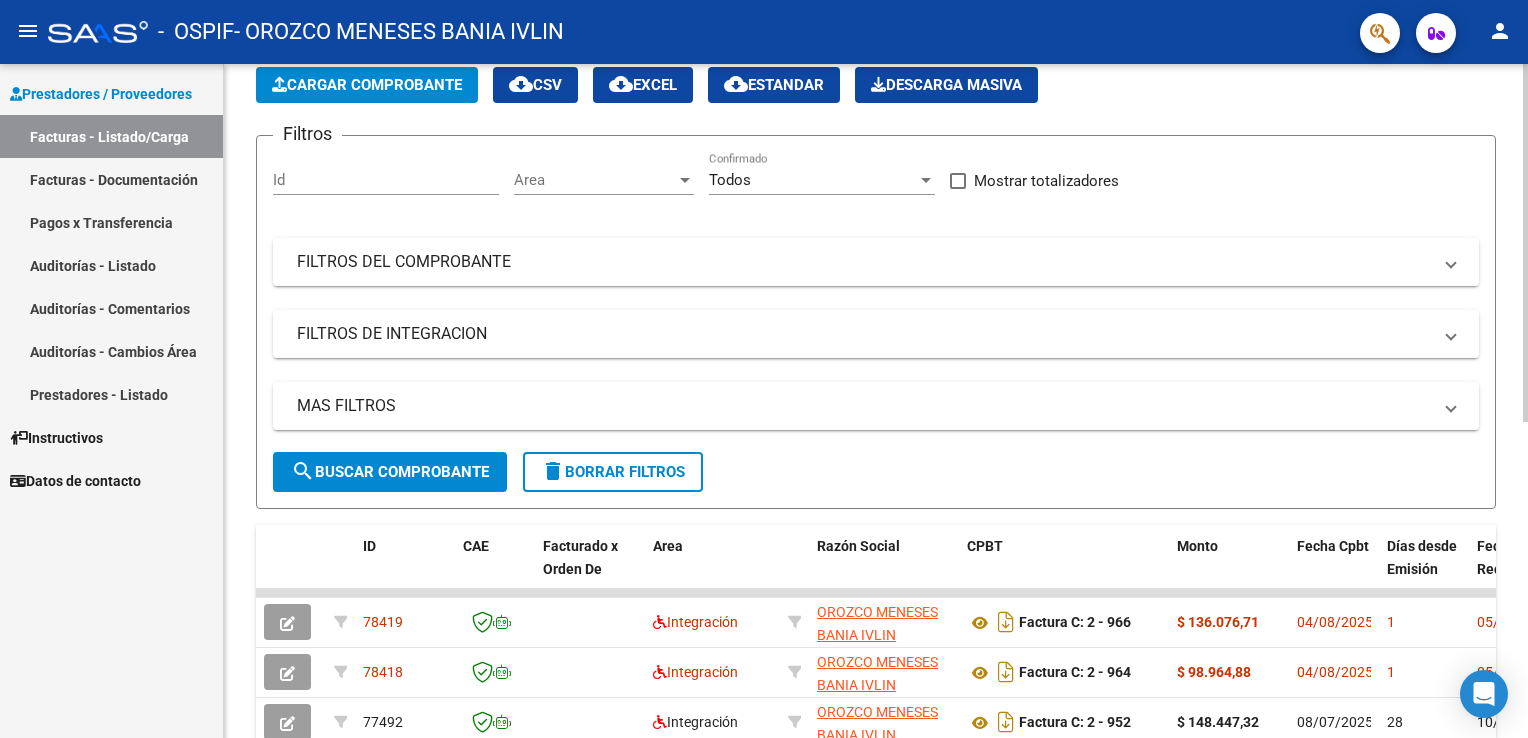 click 